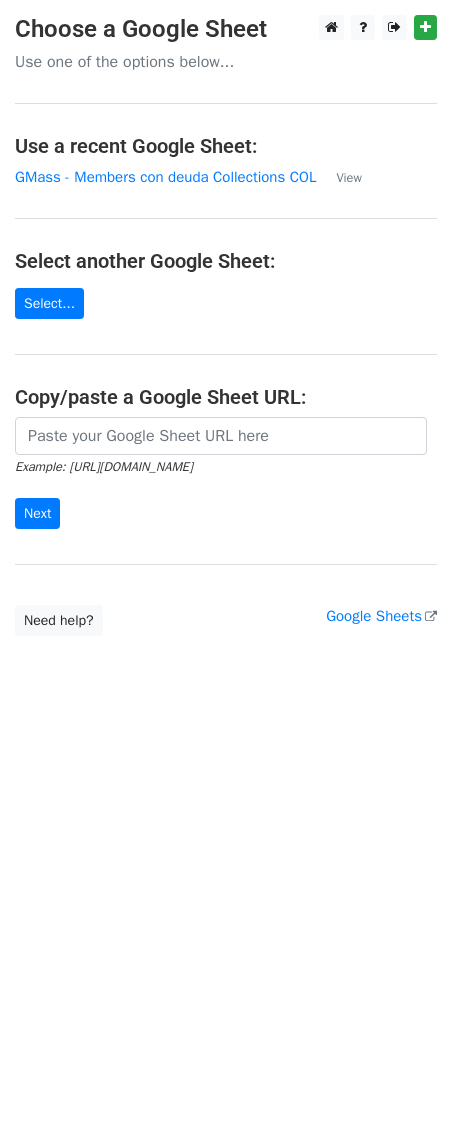 scroll, scrollTop: 0, scrollLeft: 0, axis: both 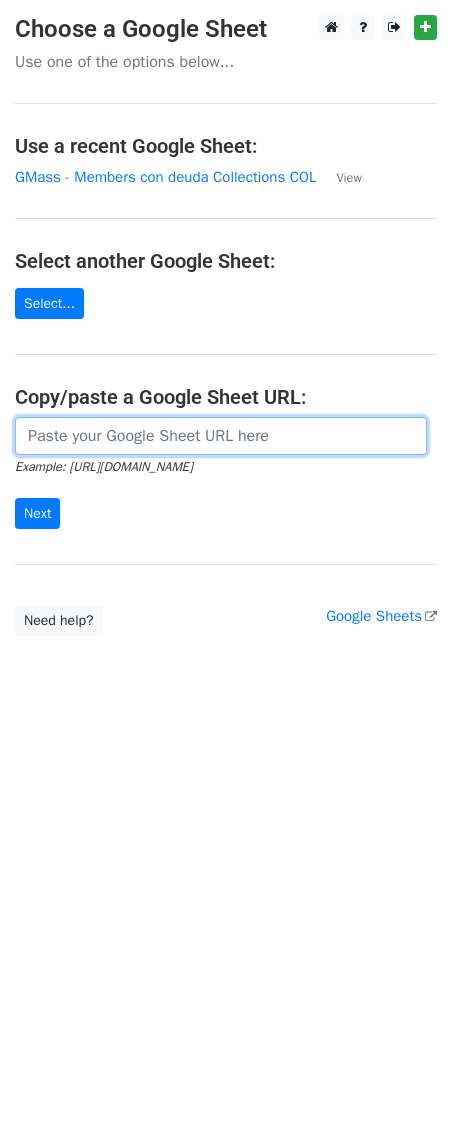 click at bounding box center [221, 436] 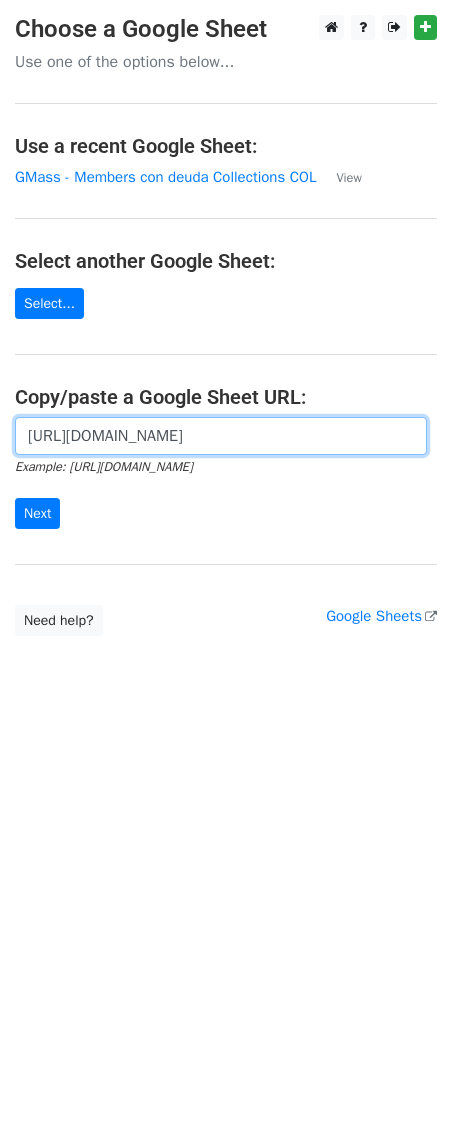 scroll, scrollTop: 0, scrollLeft: 810, axis: horizontal 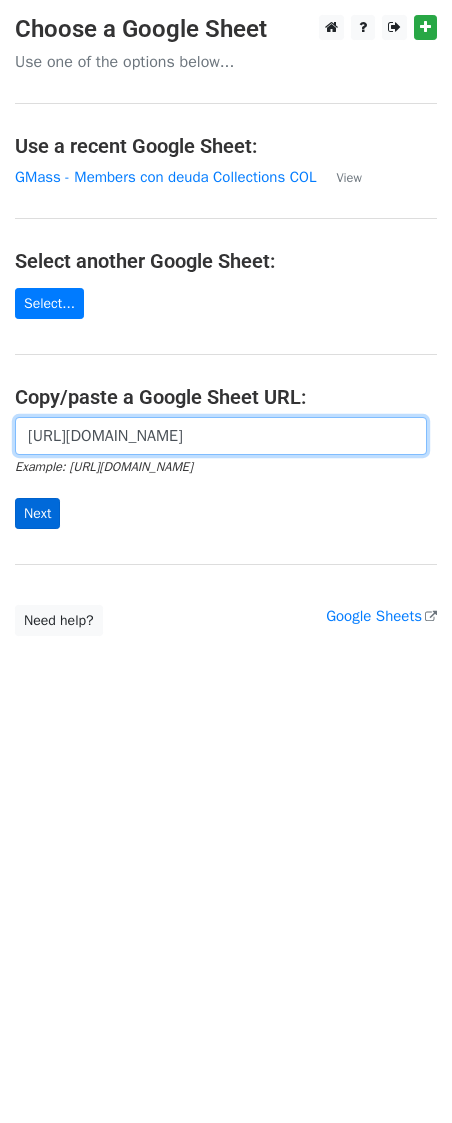 type on "[URL][DOMAIN_NAME]" 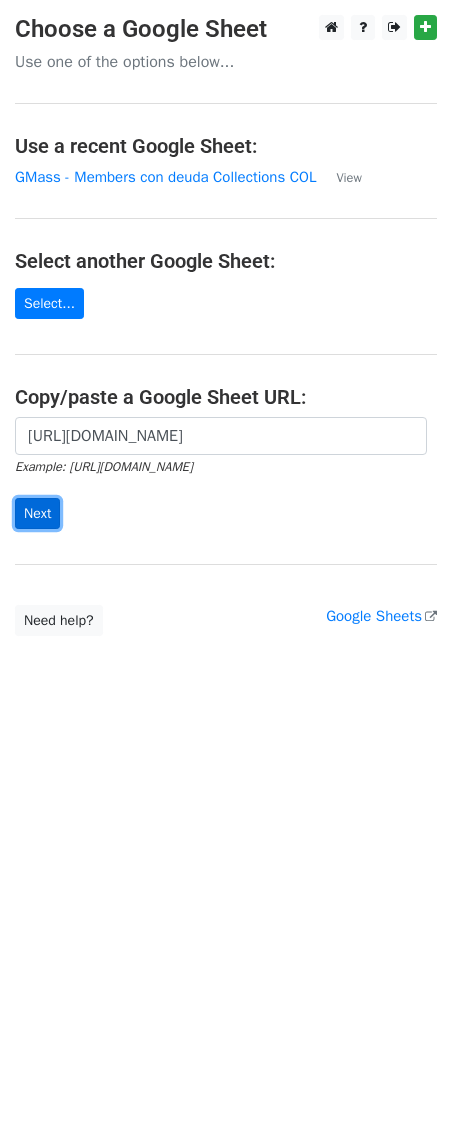 scroll, scrollTop: 0, scrollLeft: 0, axis: both 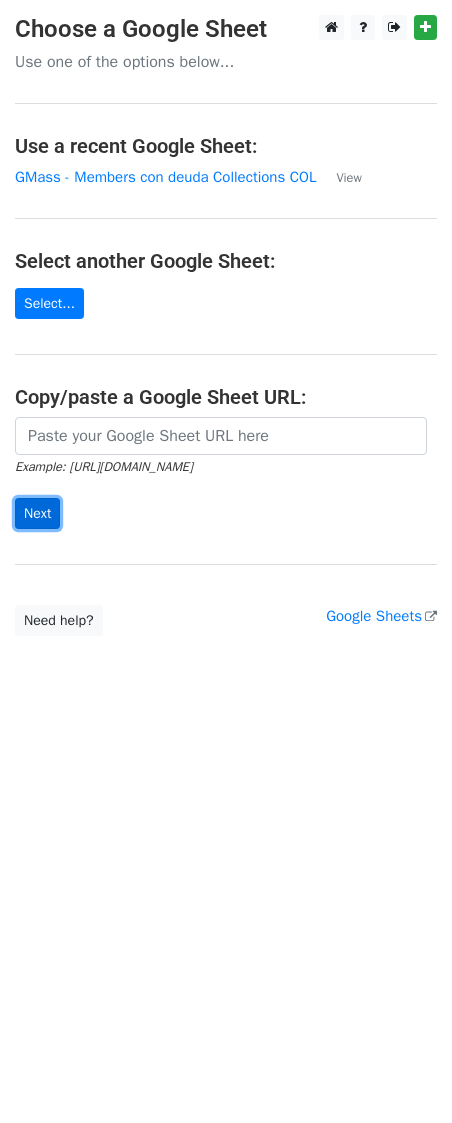 click on "Next" at bounding box center (37, 513) 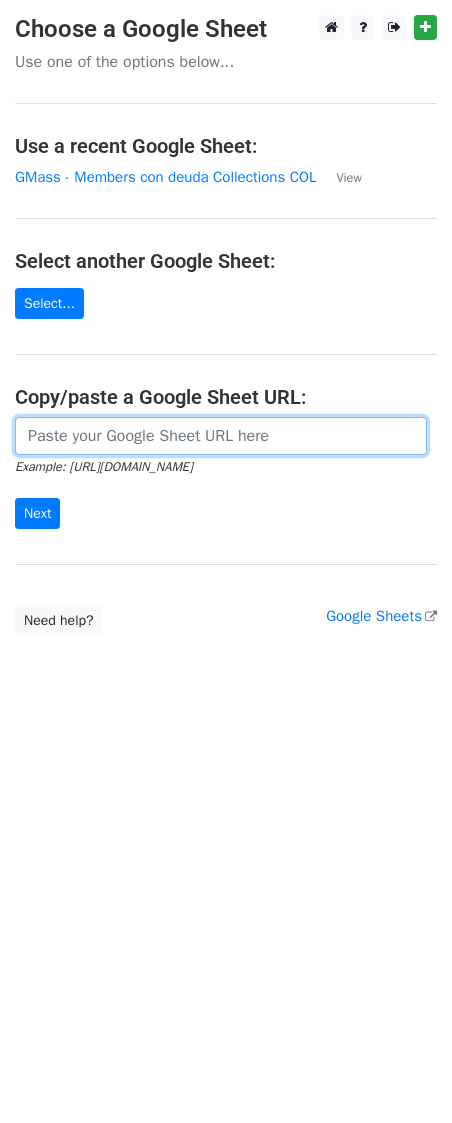 click at bounding box center [221, 436] 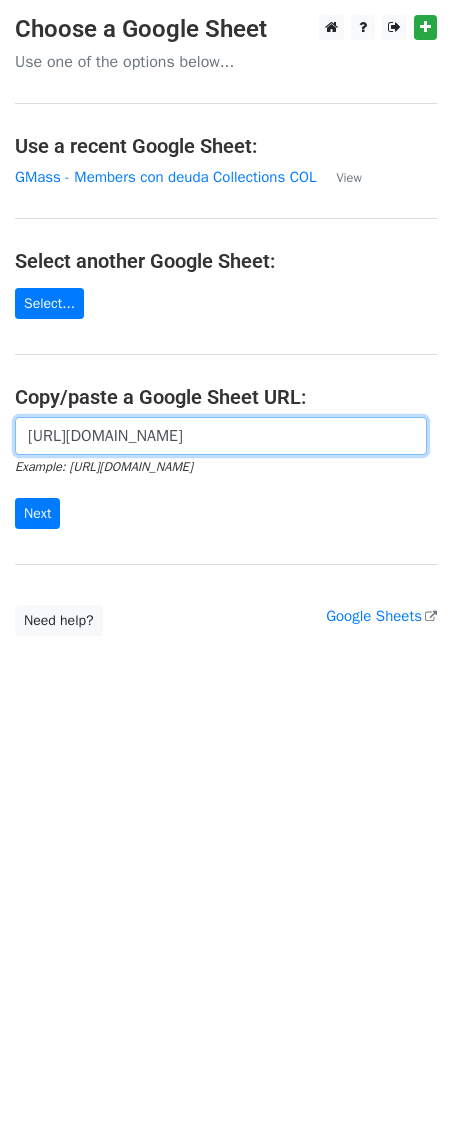 scroll, scrollTop: 0, scrollLeft: 810, axis: horizontal 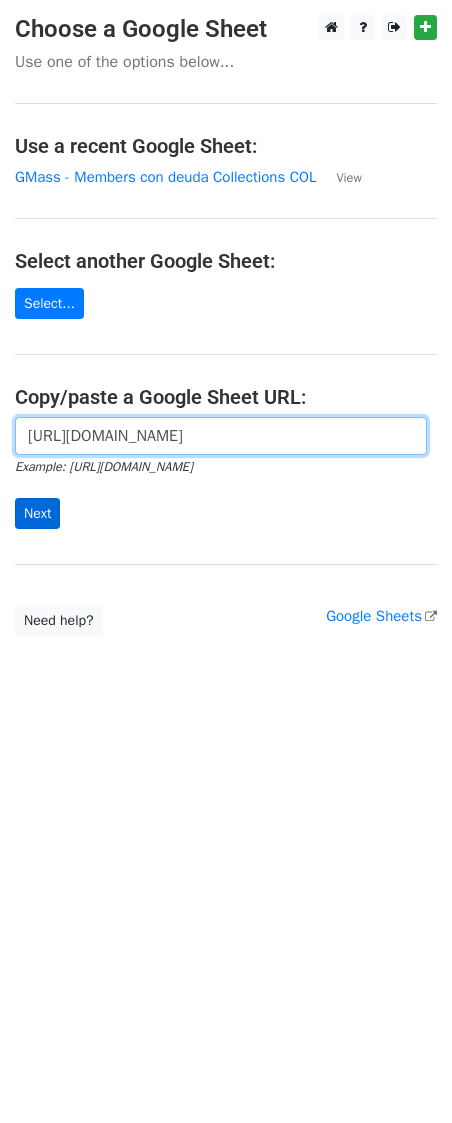 type on "https://docs.google.com/spreadsheets/d/1X5Dq2ciz-1BtQBtq9-lwjXU7TrJpwPNODxWeBc80f_c/edit?gid=1695995946#gid=1695995946" 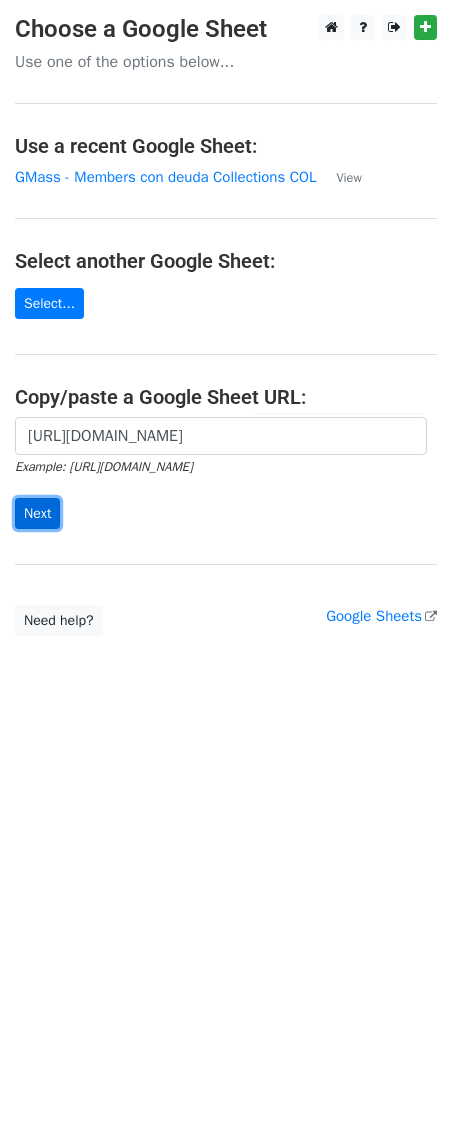 scroll, scrollTop: 0, scrollLeft: 0, axis: both 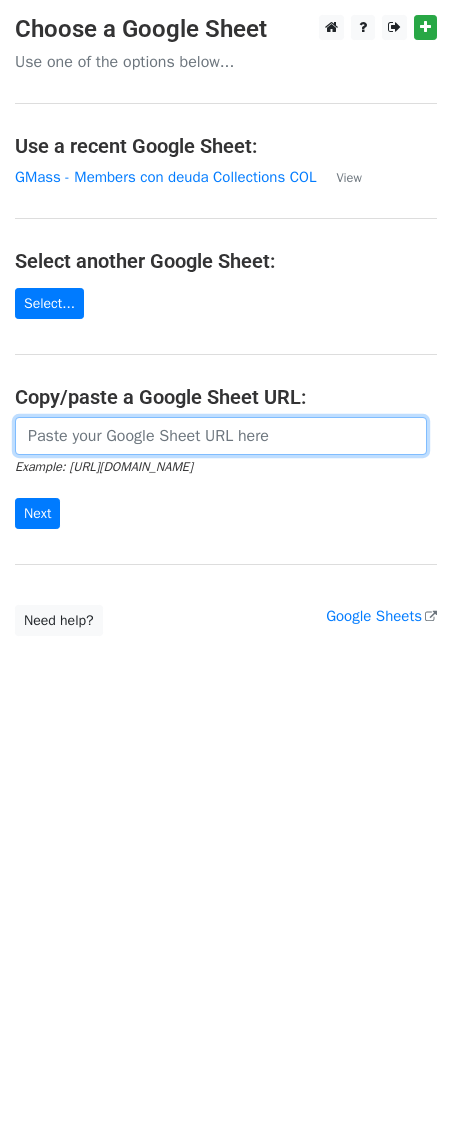 click at bounding box center [221, 436] 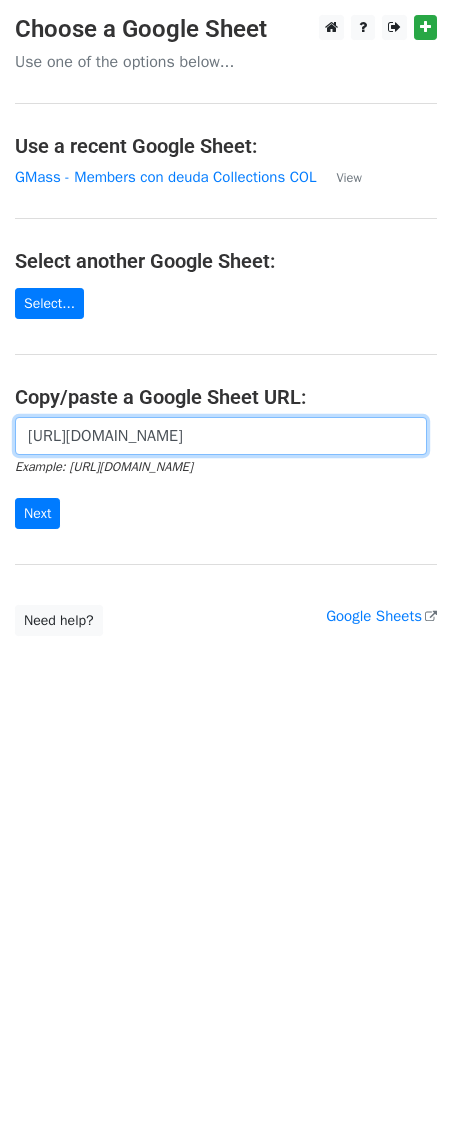 scroll, scrollTop: 0, scrollLeft: 810, axis: horizontal 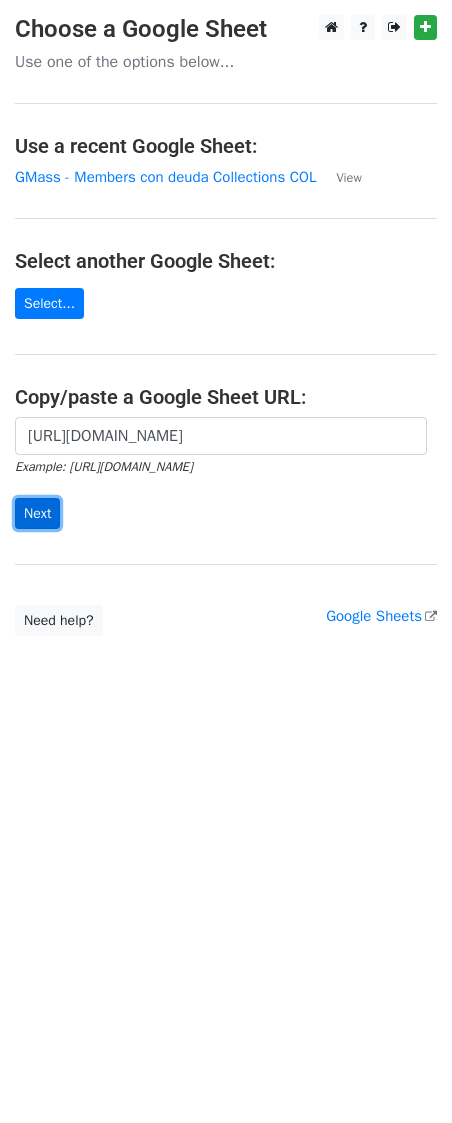 click on "Next" at bounding box center (37, 513) 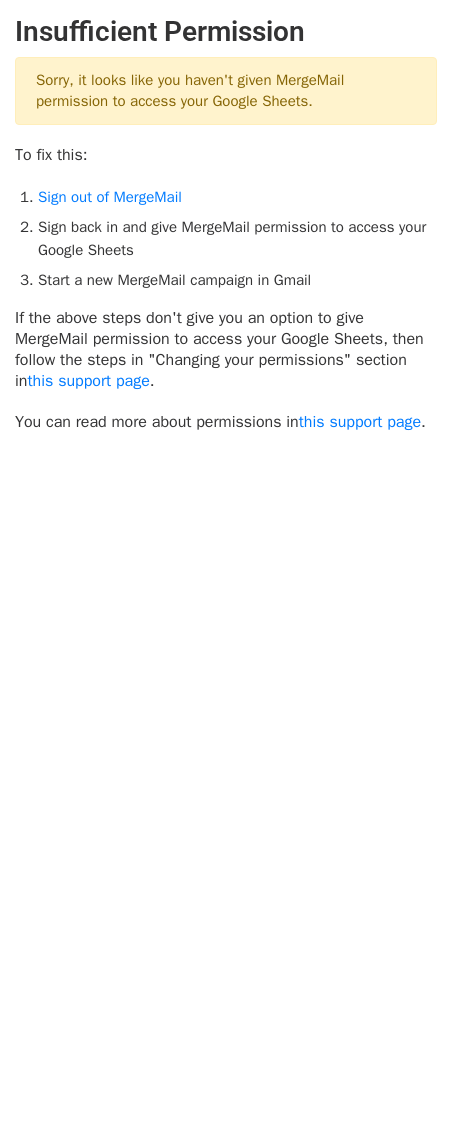 scroll, scrollTop: 0, scrollLeft: 0, axis: both 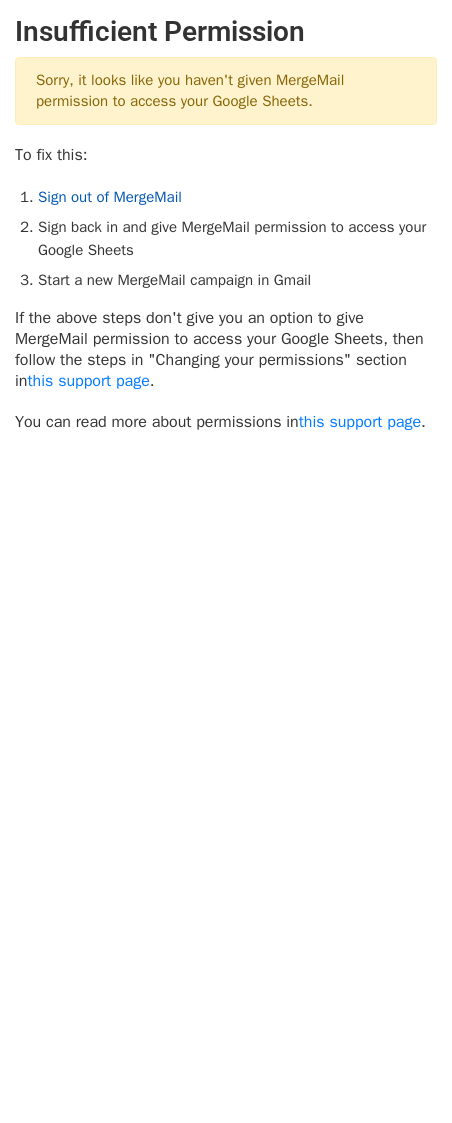 click on "Sign out of MergeMail" at bounding box center [110, 197] 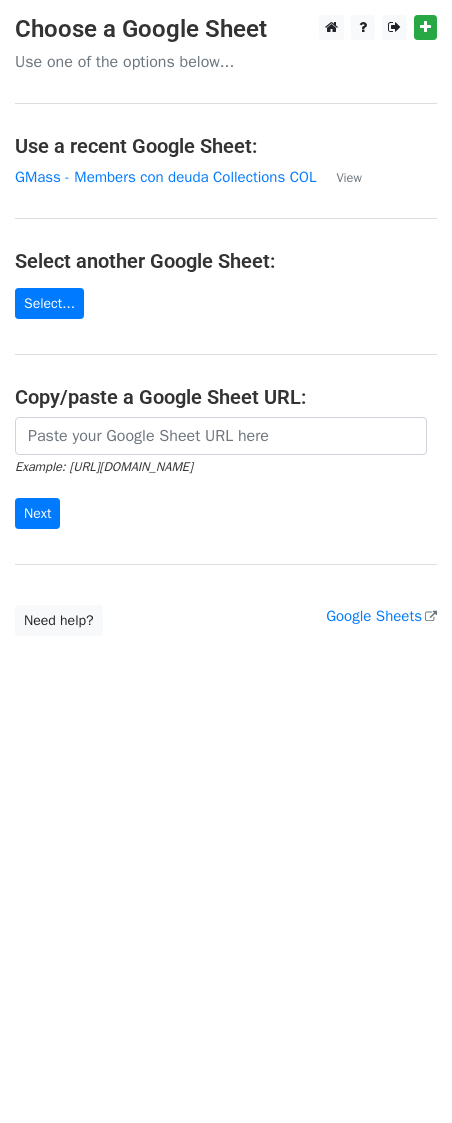 scroll, scrollTop: 0, scrollLeft: 0, axis: both 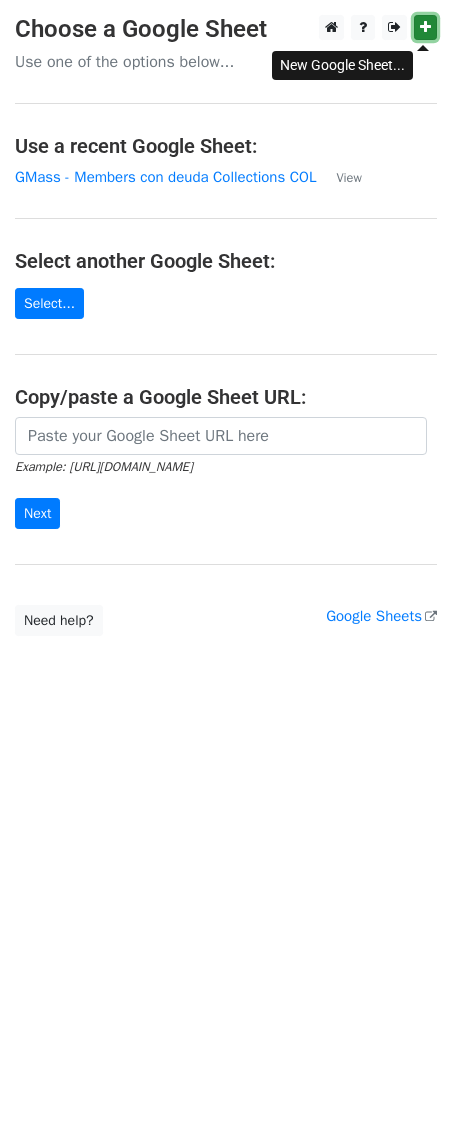 click at bounding box center [425, 27] 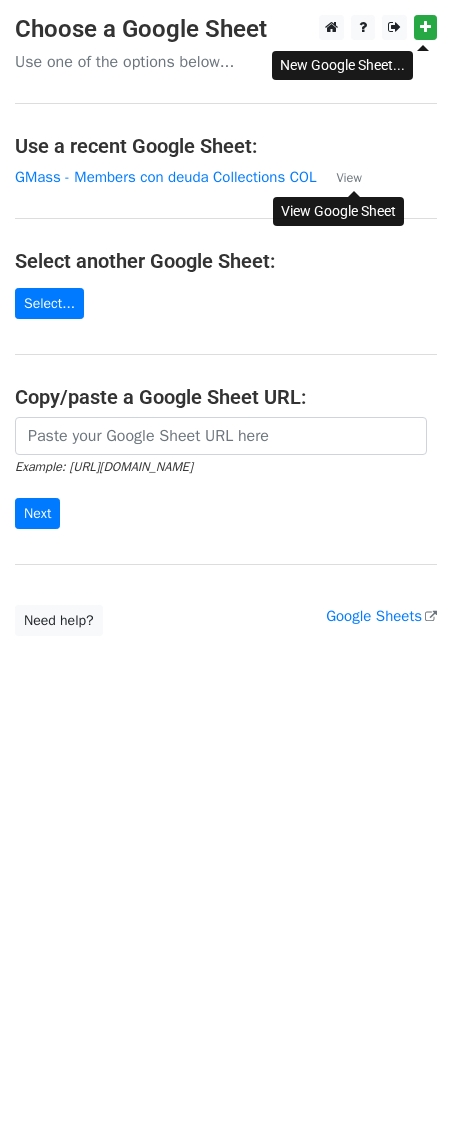 click on "View" at bounding box center (348, 178) 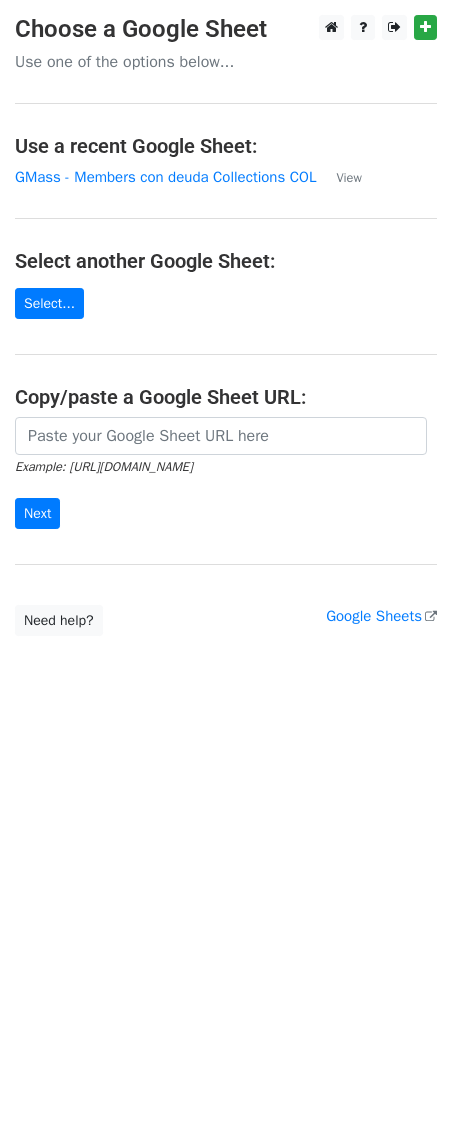 click on "Choose a Google Sheet
Use one of the options below...
Use a recent Google Sheet:
GMass - Members  con deuda Collections COL
View
Select another Google Sheet:
Select...
Copy/paste a Google Sheet URL:
Example:
https://docs.google.com/spreadsheets/d/abc/edit
Next
Google Sheets
Need help?
Help
×
Why do I need to copy/paste a Google Sheet URL?
Normally, MergeMail would show you a list of your Google Sheets to choose from, but because you didn't allow MergeMail access to your Google Drive, it cannot show you a list of your Google Sheets. You can read more about permissions in our  support pages .
If you'd like to see a list of your Google Sheets, you'll need to  sign out of MergeMail  and then sign back in and allow access to your Google Drive.
Are your recipients in a CSV or Excel file?
Import your CSV or Excel file into a Google Sheet  then try again.
Read our" at bounding box center [226, 325] 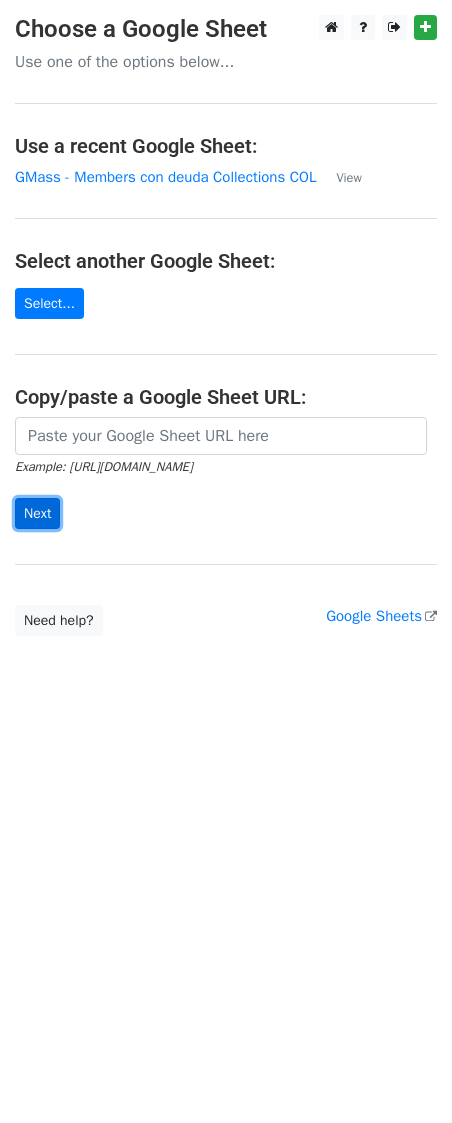 click on "Next" at bounding box center [37, 513] 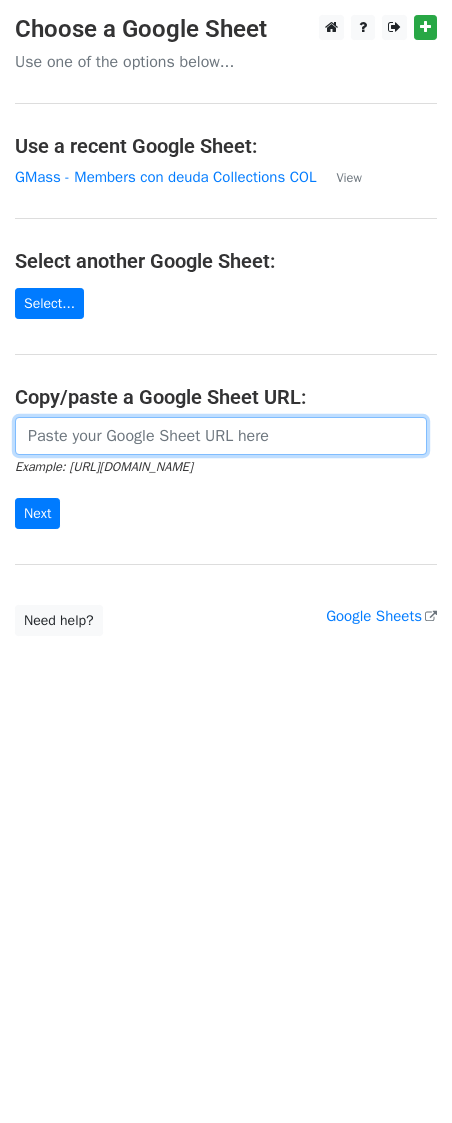 click at bounding box center (221, 436) 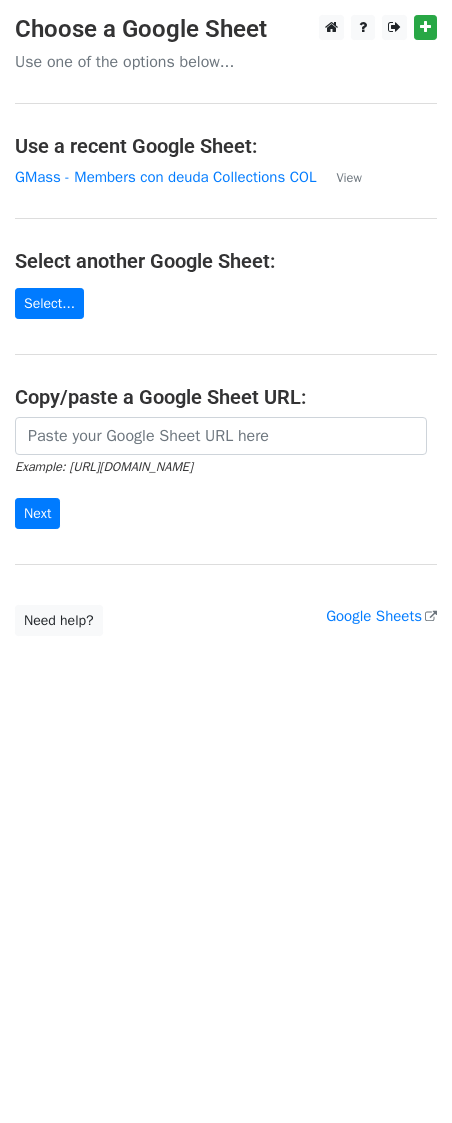 click on "Choose a Google Sheet
Use one of the options below...
Use a recent Google Sheet:
GMass - Members  con deuda Collections COL
View
Select another Google Sheet:
Select...
Copy/paste a Google Sheet URL:
Example:
https://docs.google.com/spreadsheets/d/abc/edit
Next
Google Sheets
Need help?
Help
×
Why do I need to copy/paste a Google Sheet URL?
Normally, MergeMail would show you a list of your Google Sheets to choose from, but because you didn't allow MergeMail access to your Google Drive, it cannot show you a list of your Google Sheets. You can read more about permissions in our  support pages .
If you'd like to see a list of your Google Sheets, you'll need to  sign out of MergeMail  and then sign back in and allow access to your Google Drive.
Are your recipients in a CSV or Excel file?
Import your CSV or Excel file into a Google Sheet  then try again.
Read our" at bounding box center [226, 325] 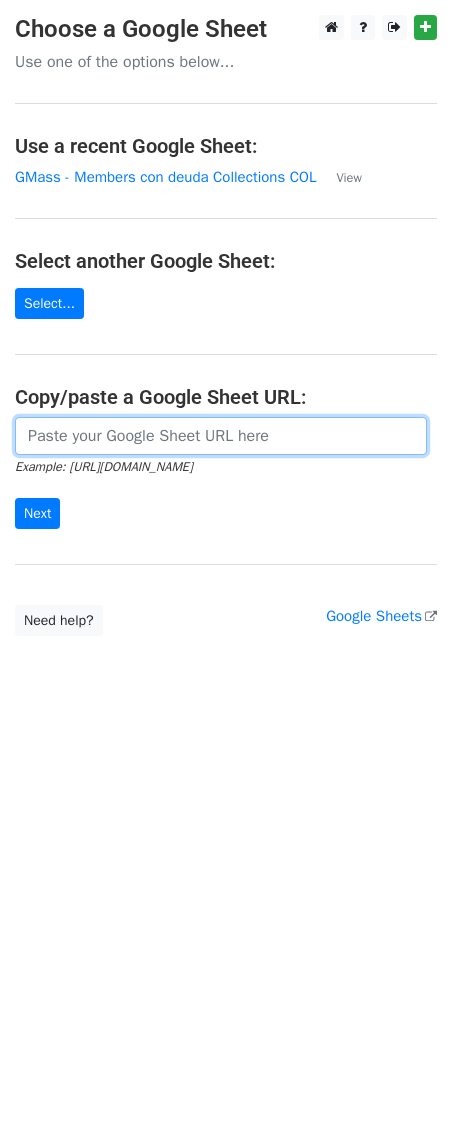 click at bounding box center [221, 436] 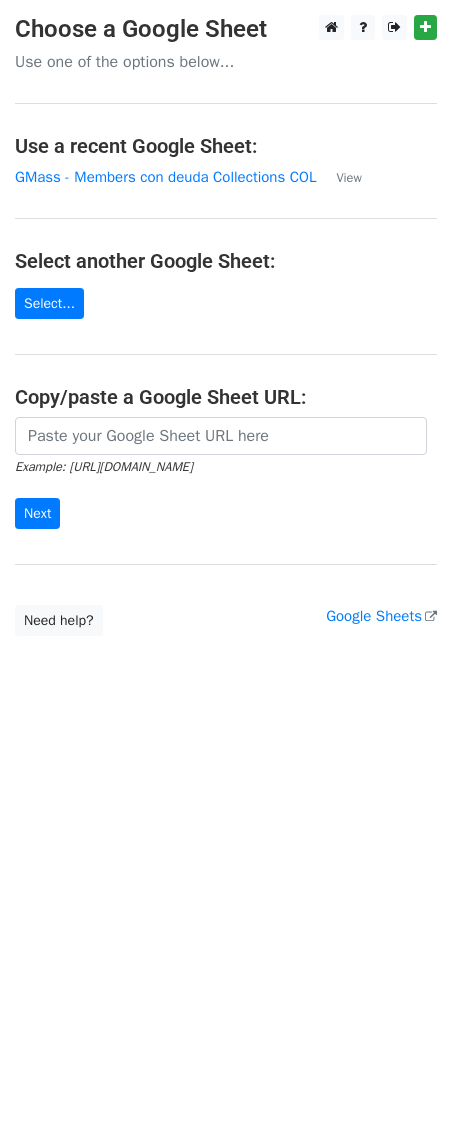 drag, startPoint x: 86, startPoint y: 458, endPoint x: 163, endPoint y: 347, distance: 135.09256 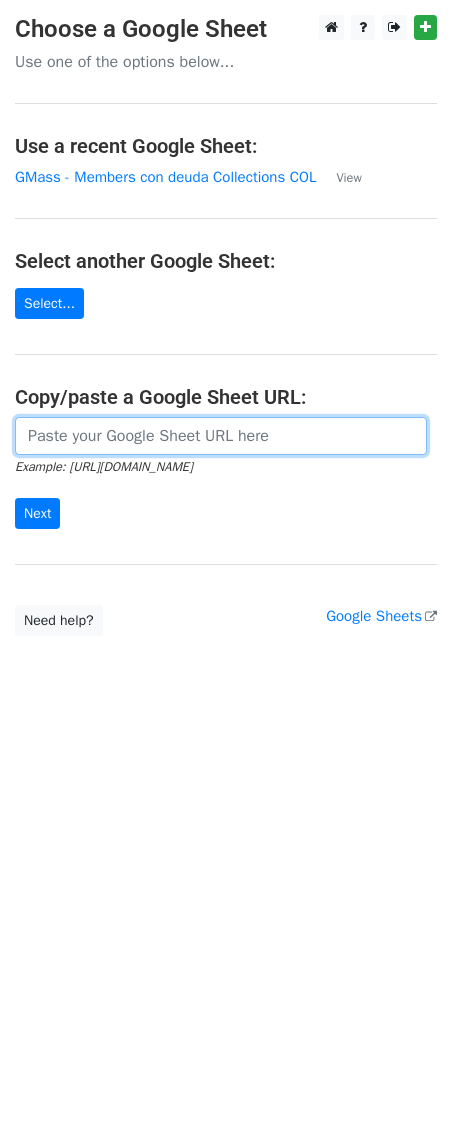 click at bounding box center (221, 436) 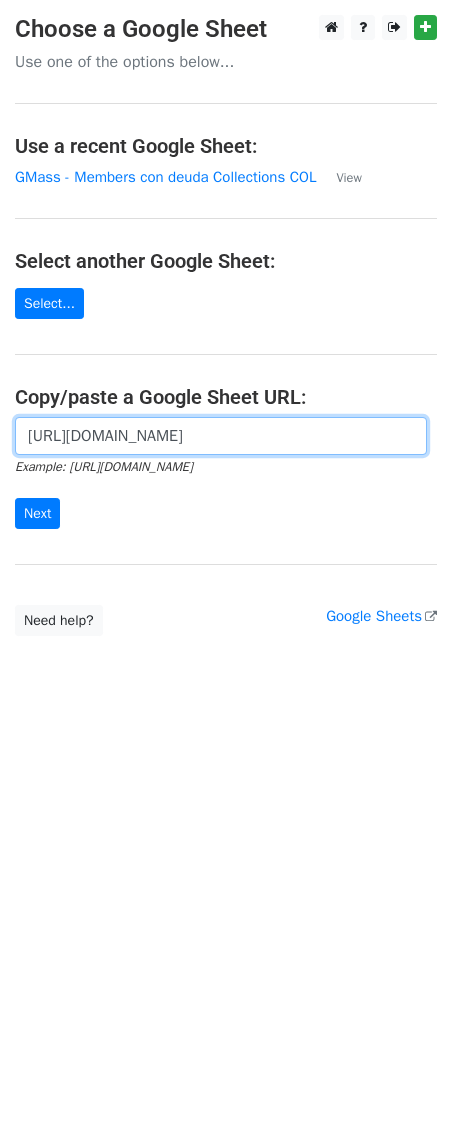 scroll, scrollTop: 0, scrollLeft: 810, axis: horizontal 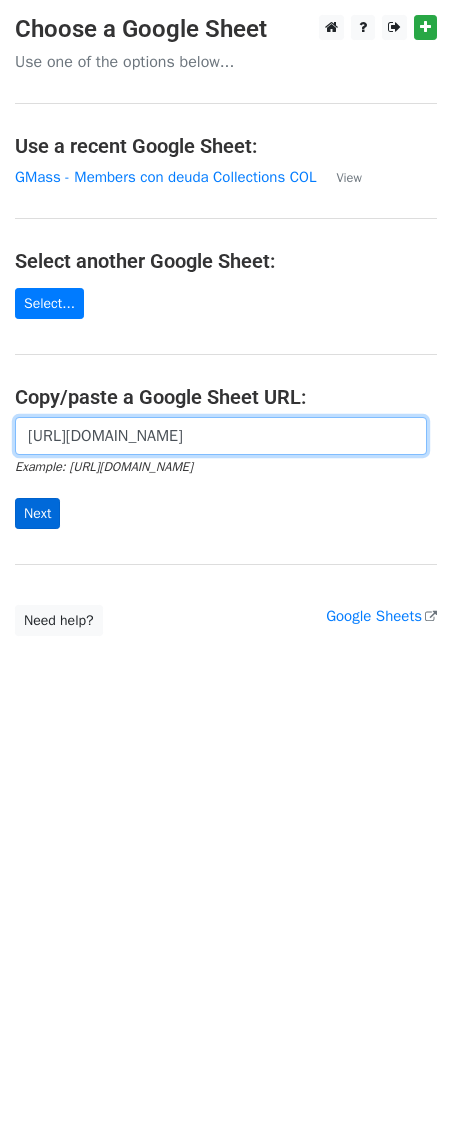 type on "[URL][DOMAIN_NAME]" 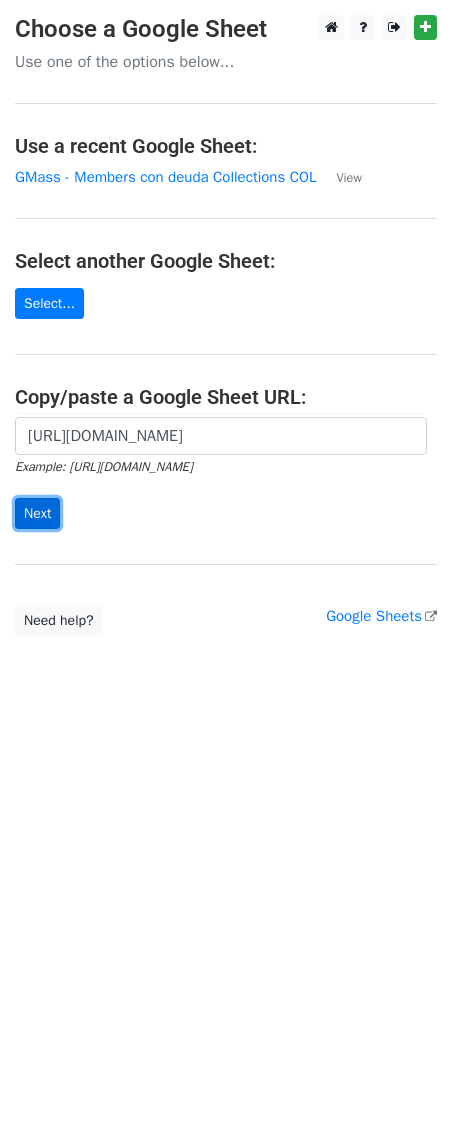 scroll, scrollTop: 0, scrollLeft: 0, axis: both 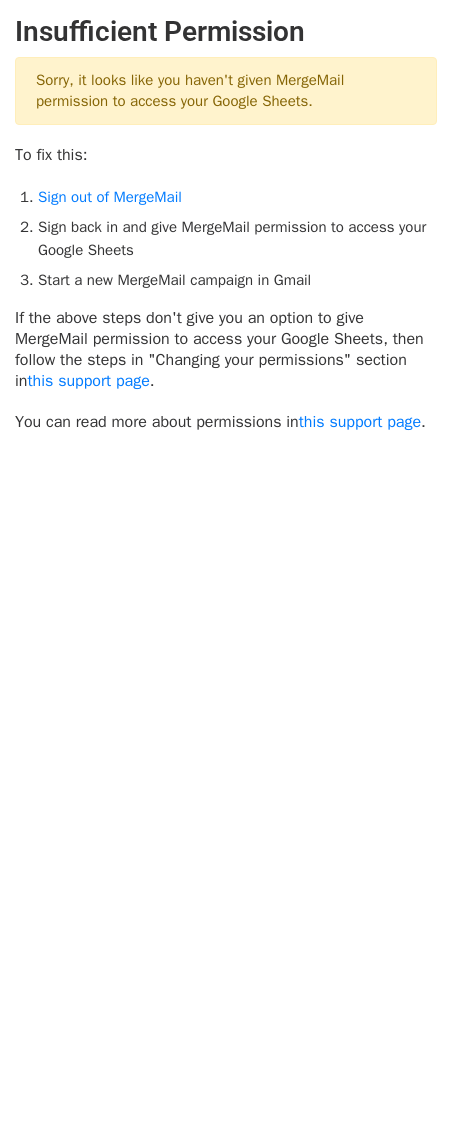 click on "Insufficient Permission
Sorry, it looks like you haven't given MergeMail permission to access your Google Sheets.
To fix this:
Sign out of MergeMail
Sign back in and give MergeMail permission to access your Google Sheets
Start a new MergeMail campaign in Gmail
If the above steps don't give you an option to give MergeMail permission to access your Google Sheets, then follow the steps in "Changing your permissions" section in  this support page .
You can read more about permissions in  this support page ." at bounding box center (226, 274) 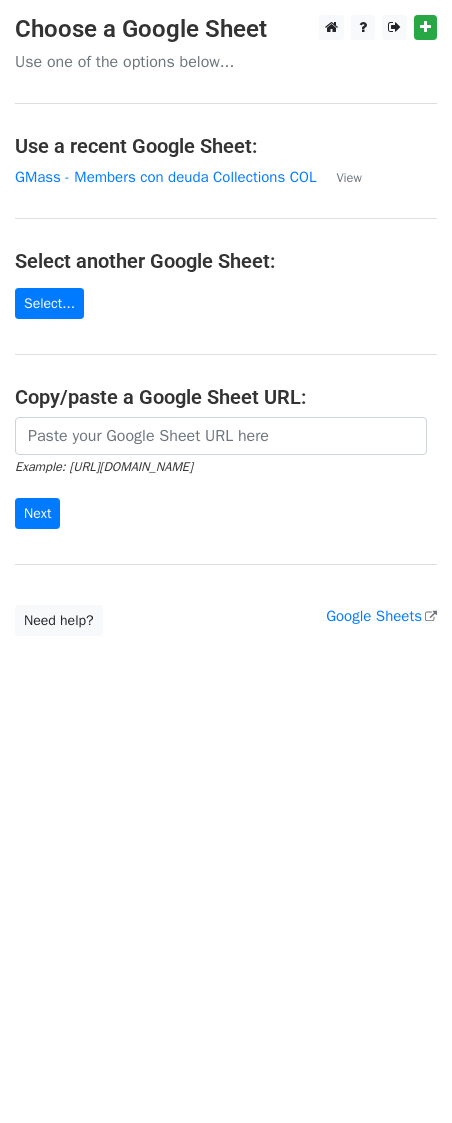 scroll, scrollTop: 0, scrollLeft: 0, axis: both 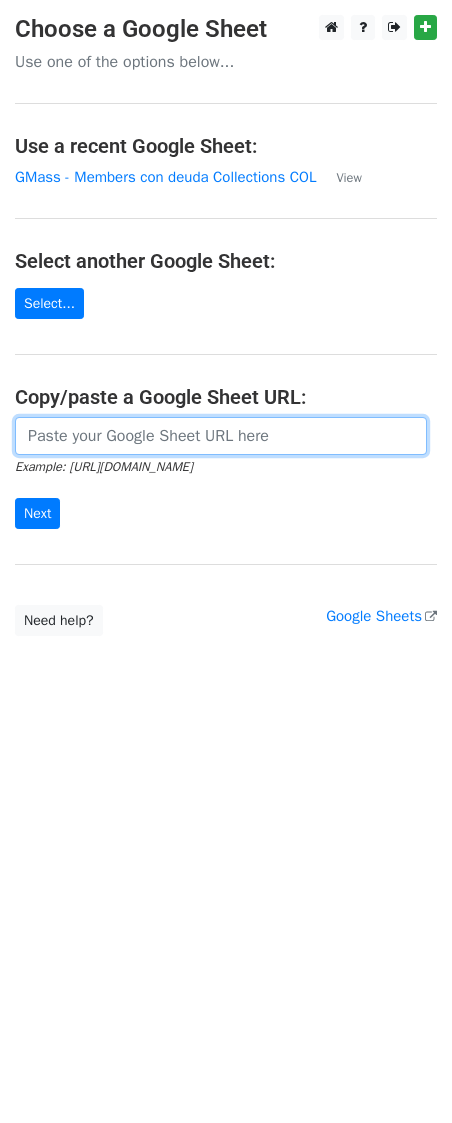 click at bounding box center (221, 436) 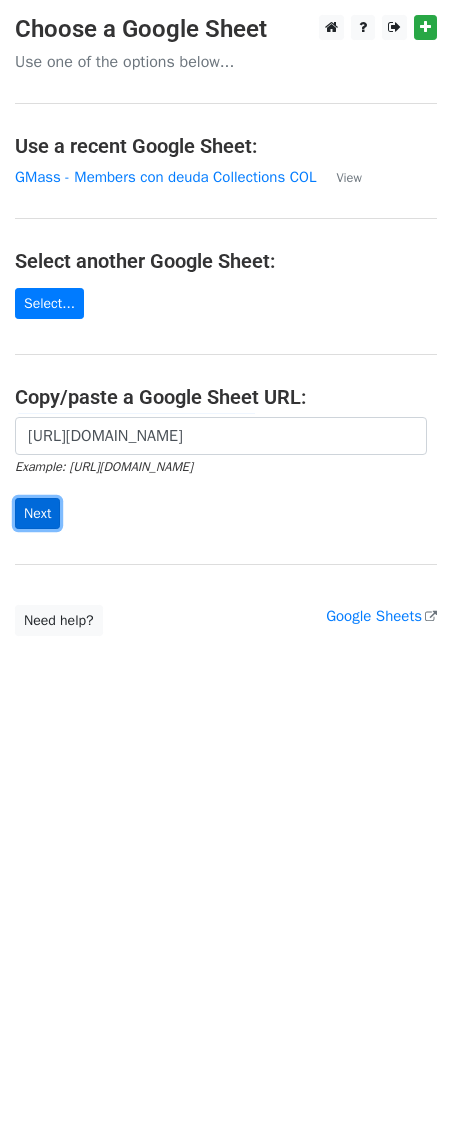 click on "Next" at bounding box center [37, 513] 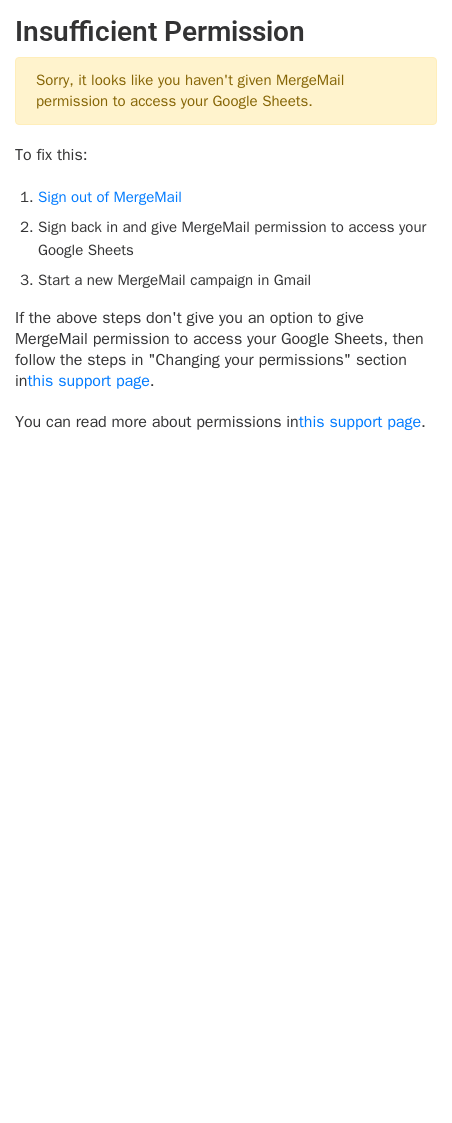 scroll, scrollTop: 0, scrollLeft: 0, axis: both 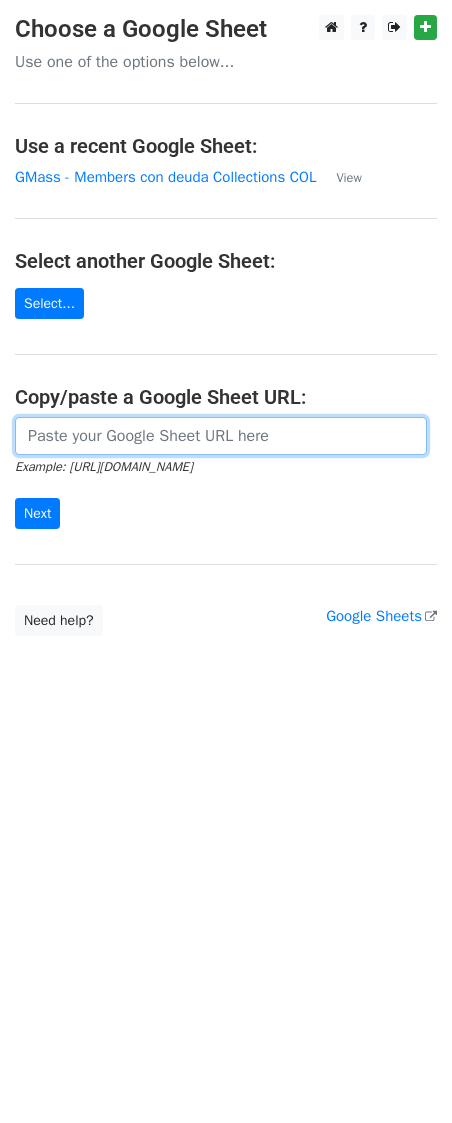click at bounding box center (221, 436) 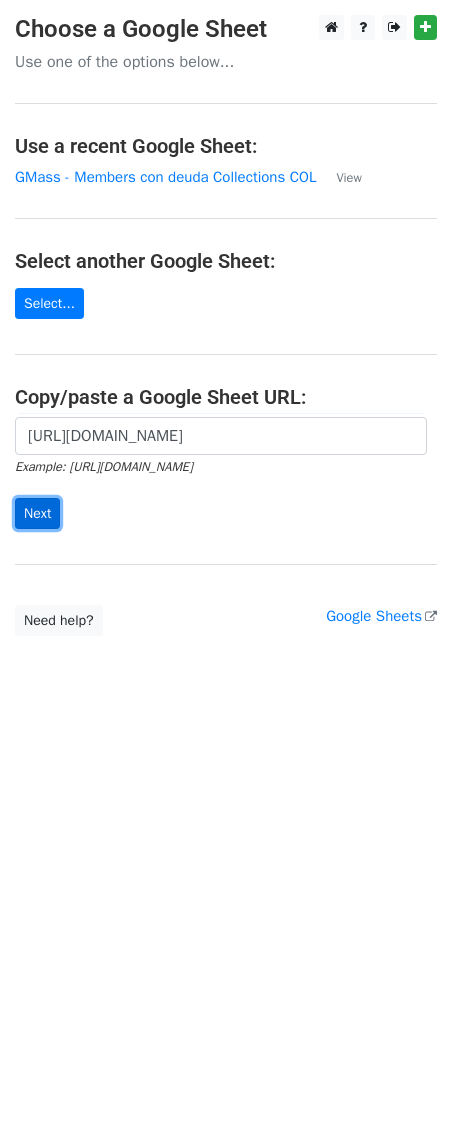 click on "Next" at bounding box center [37, 513] 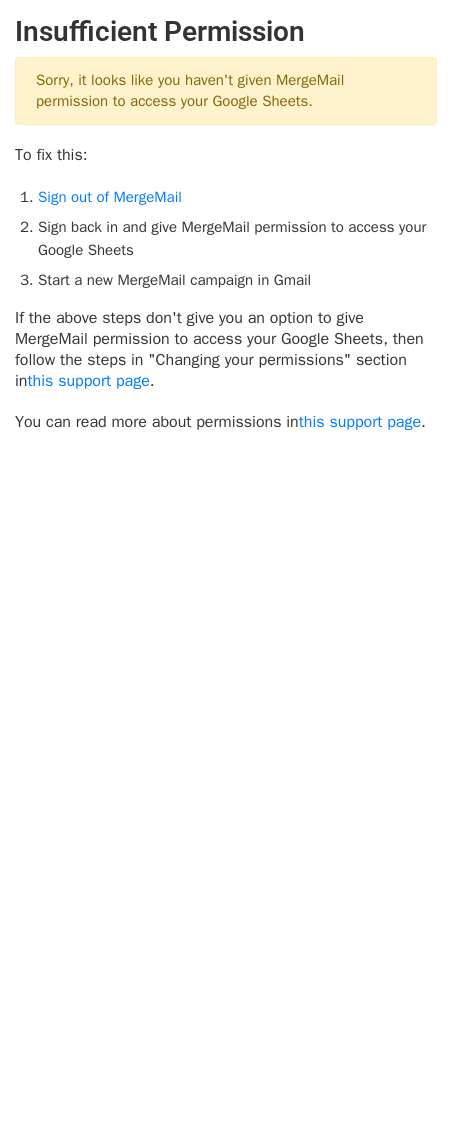scroll, scrollTop: 0, scrollLeft: 0, axis: both 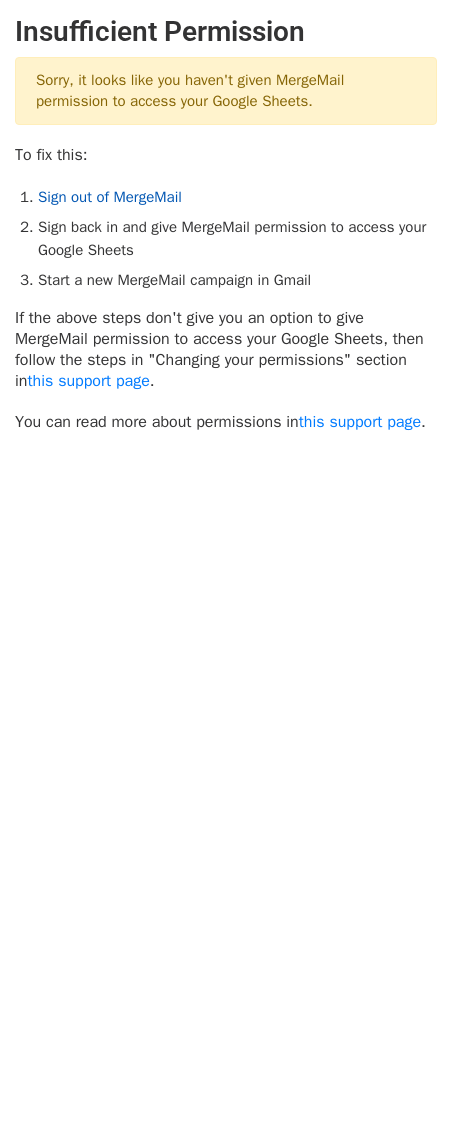 click on "Sign out of MergeMail" at bounding box center (110, 197) 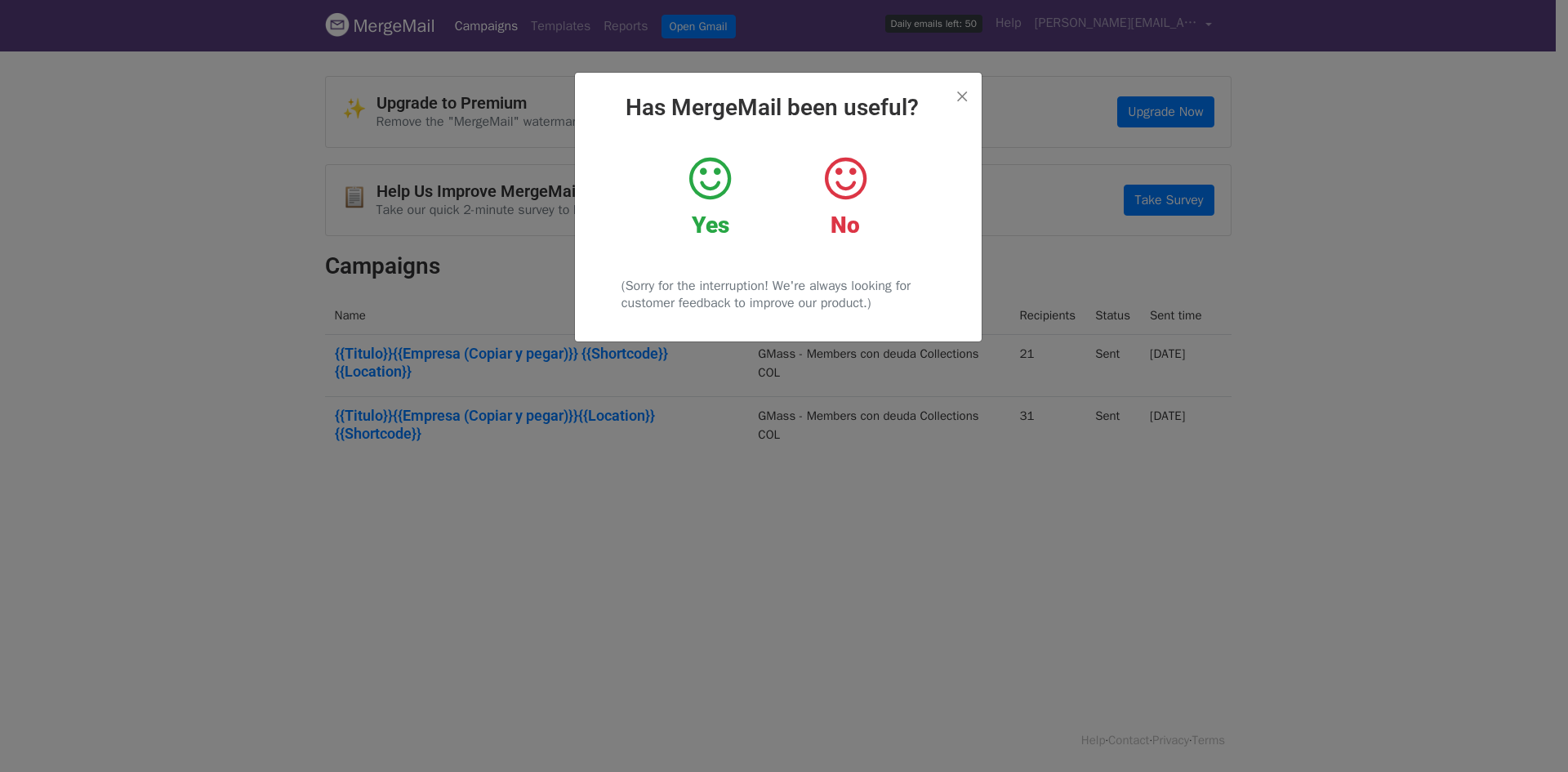 scroll, scrollTop: 0, scrollLeft: 0, axis: both 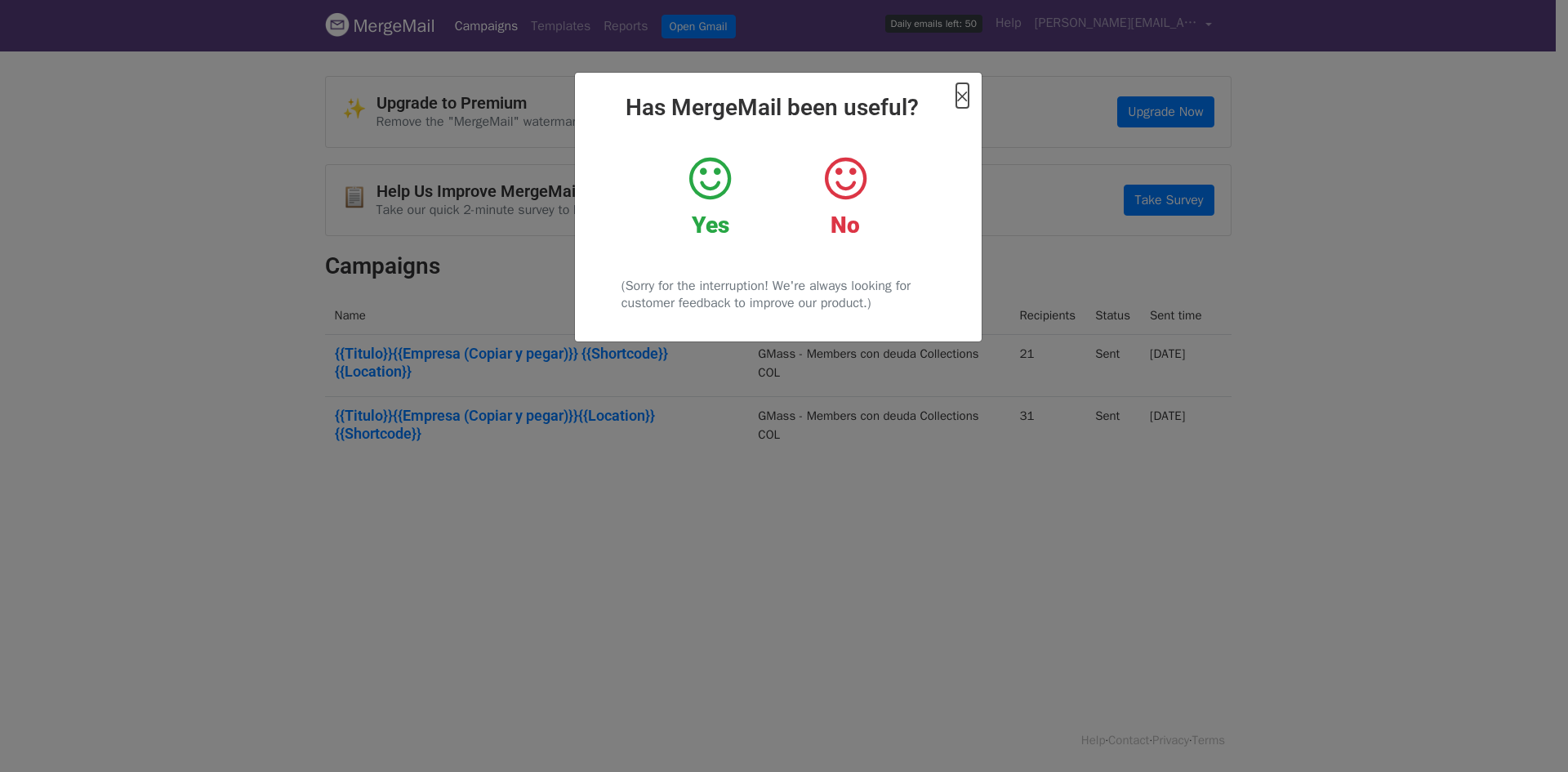 click on "×" at bounding box center [962, 96] 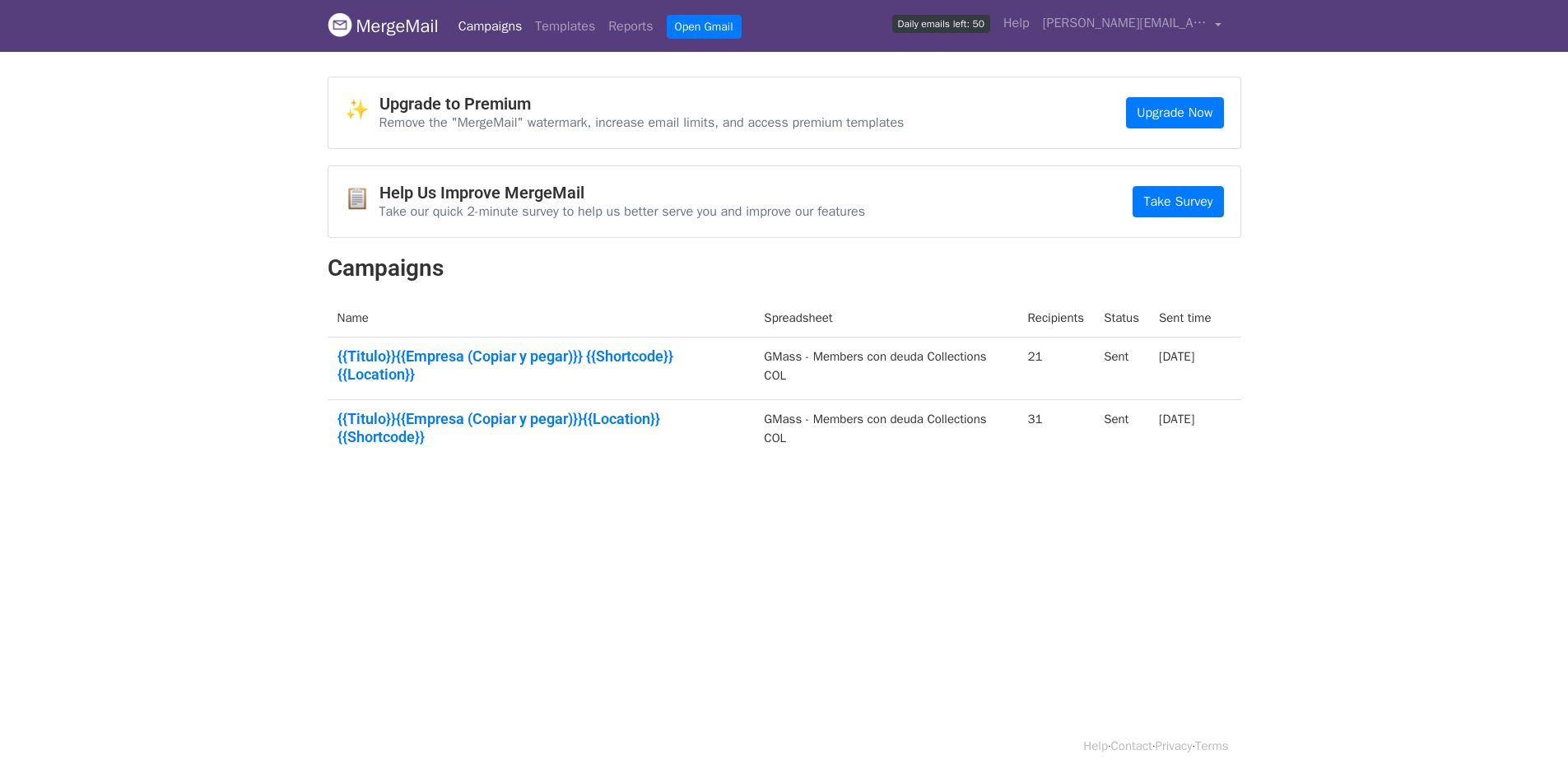 scroll, scrollTop: 2, scrollLeft: 0, axis: vertical 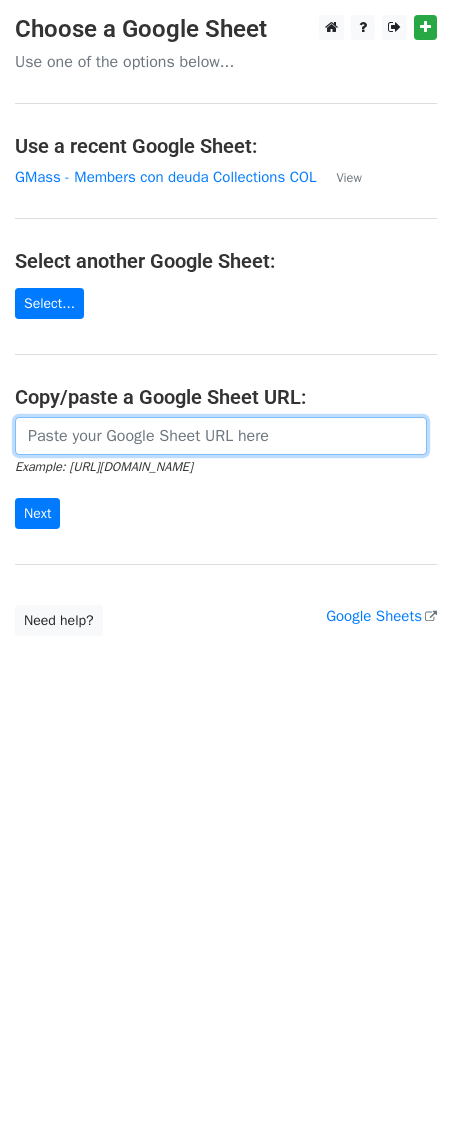 click at bounding box center (221, 436) 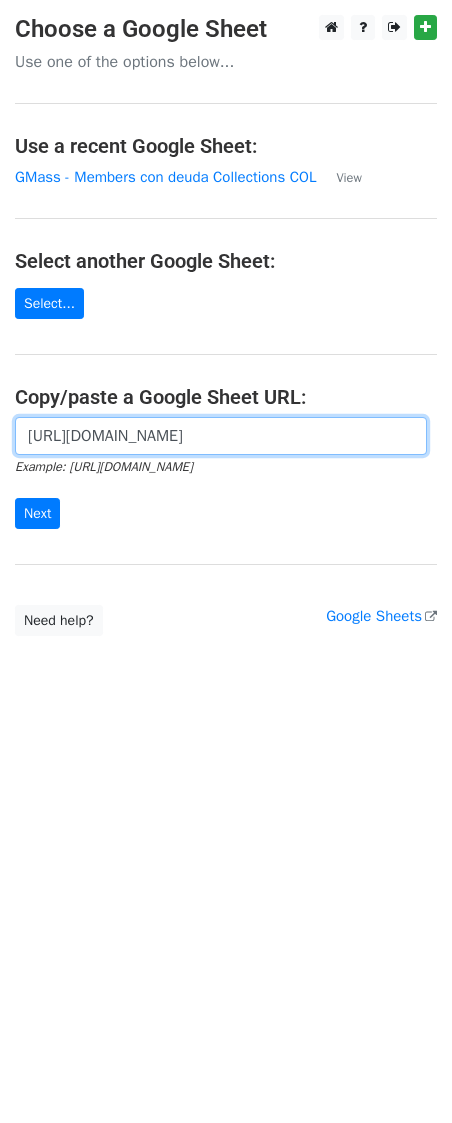 scroll, scrollTop: 0, scrollLeft: 810, axis: horizontal 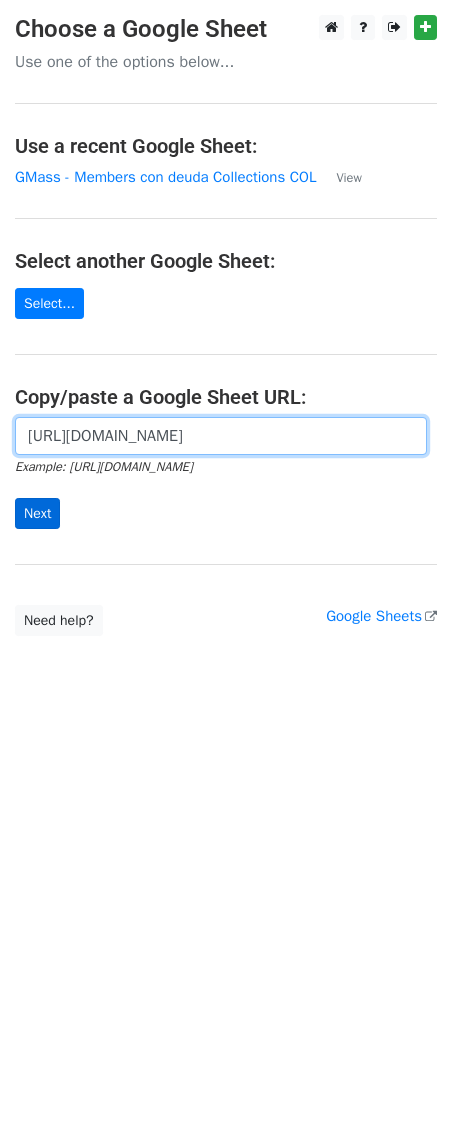 type on "[URL][DOMAIN_NAME]" 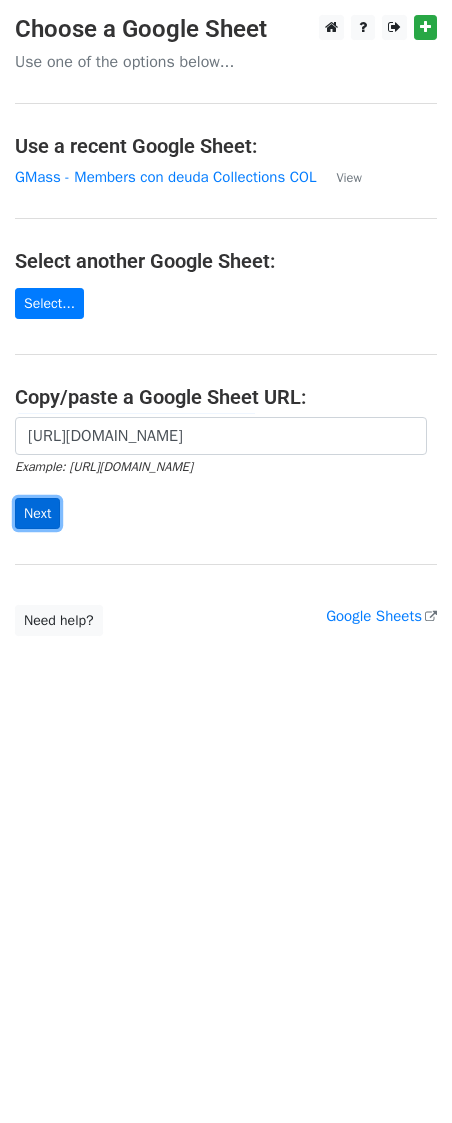 click on "Next" at bounding box center (37, 513) 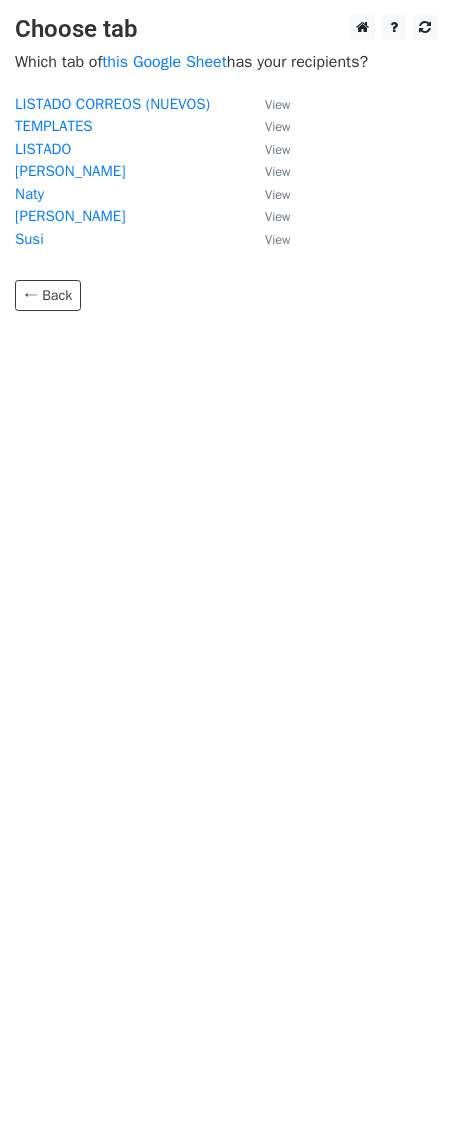 scroll, scrollTop: 0, scrollLeft: 0, axis: both 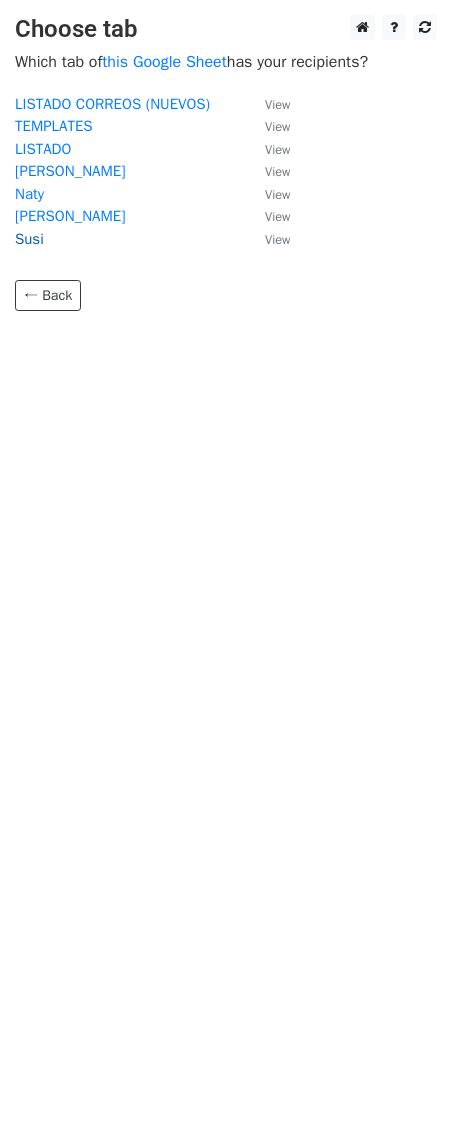 click on "Susi" at bounding box center (29, 239) 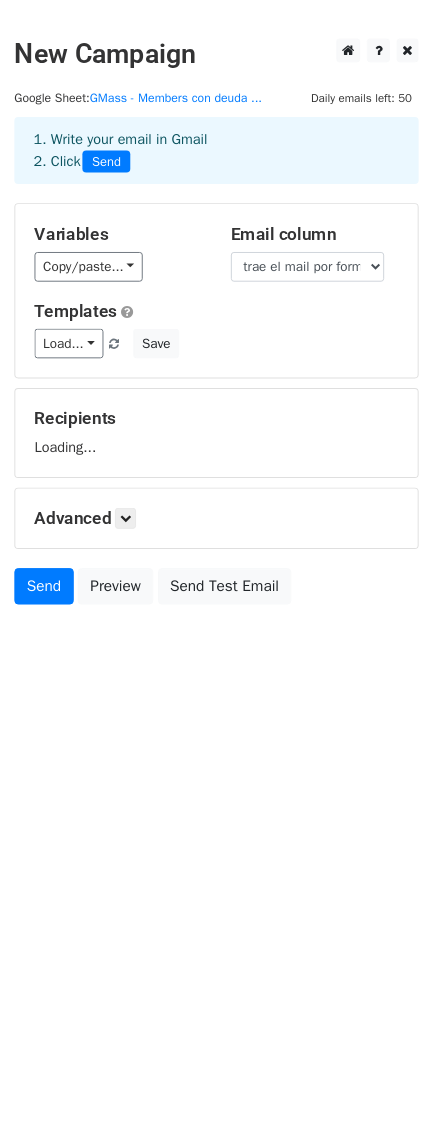 scroll, scrollTop: 0, scrollLeft: 0, axis: both 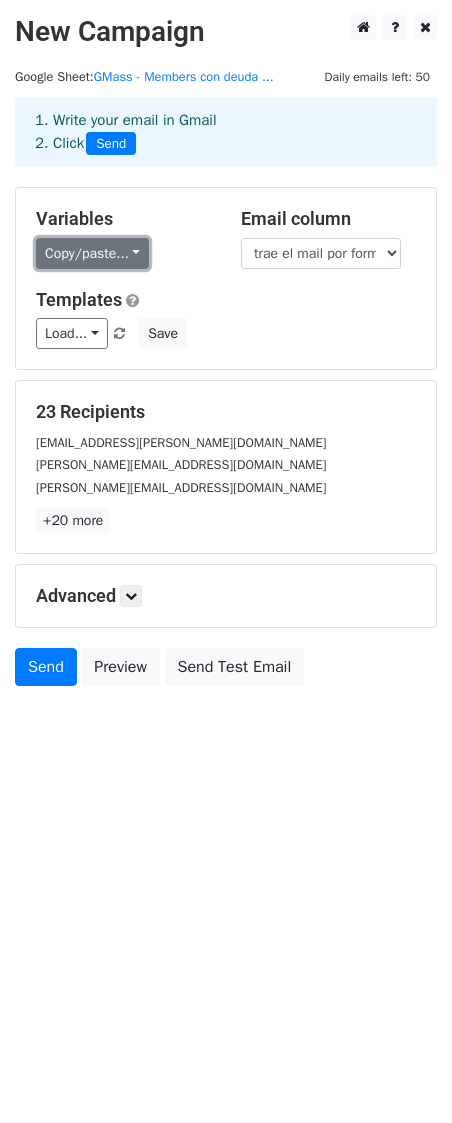 click on "Copy/paste..." at bounding box center (92, 253) 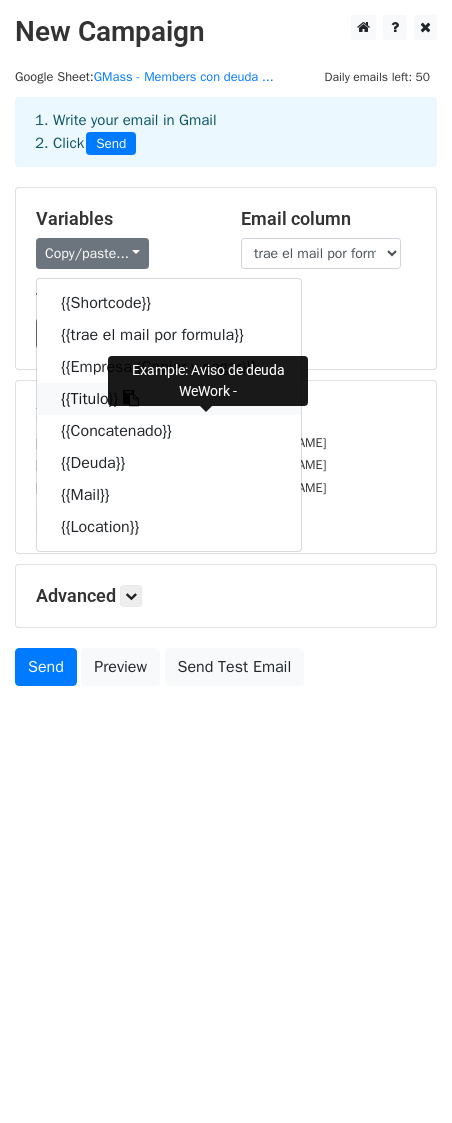 click at bounding box center (131, 398) 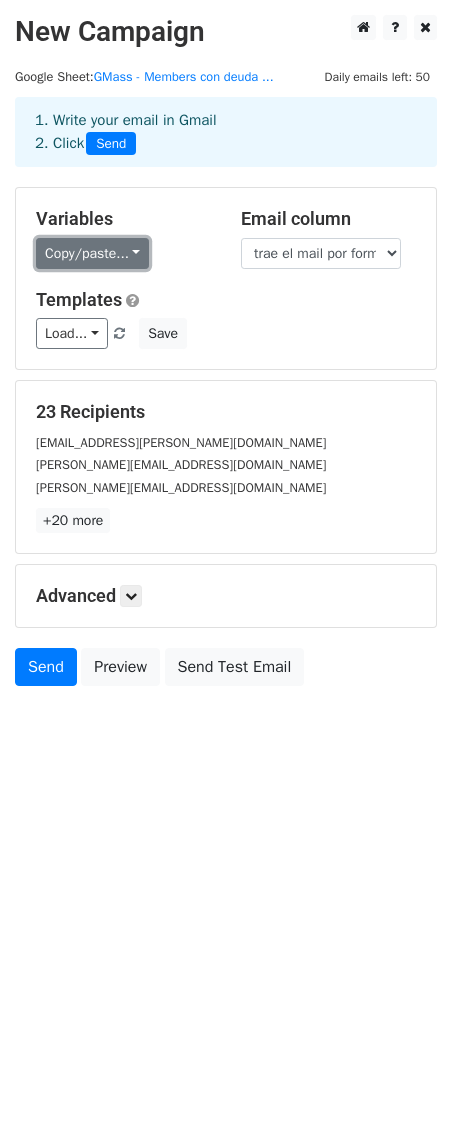 click on "Copy/paste..." at bounding box center (92, 253) 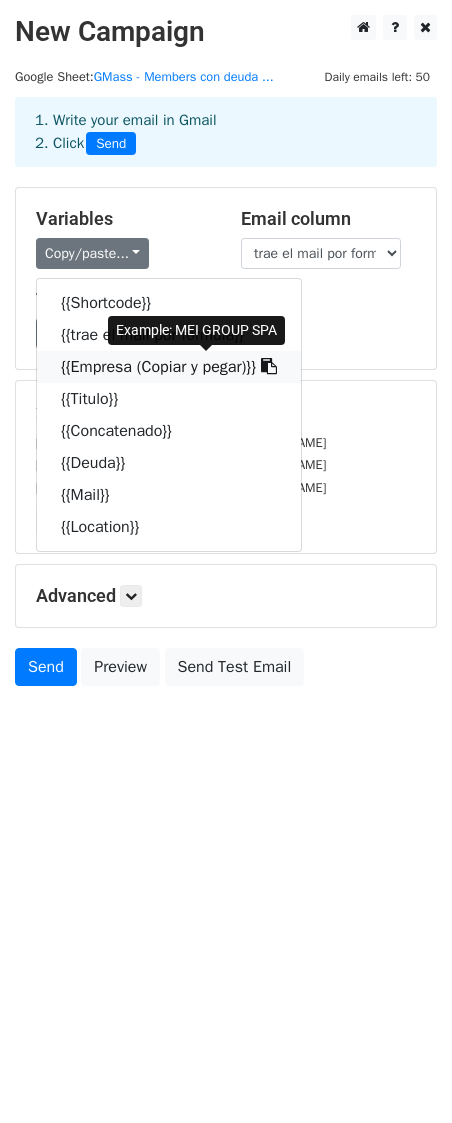click at bounding box center [269, 366] 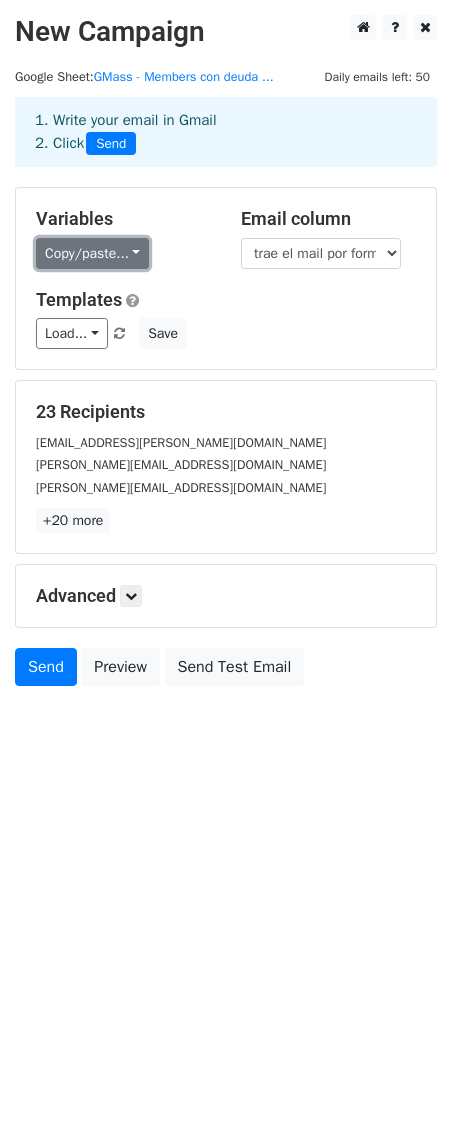 click on "Copy/paste..." at bounding box center [92, 253] 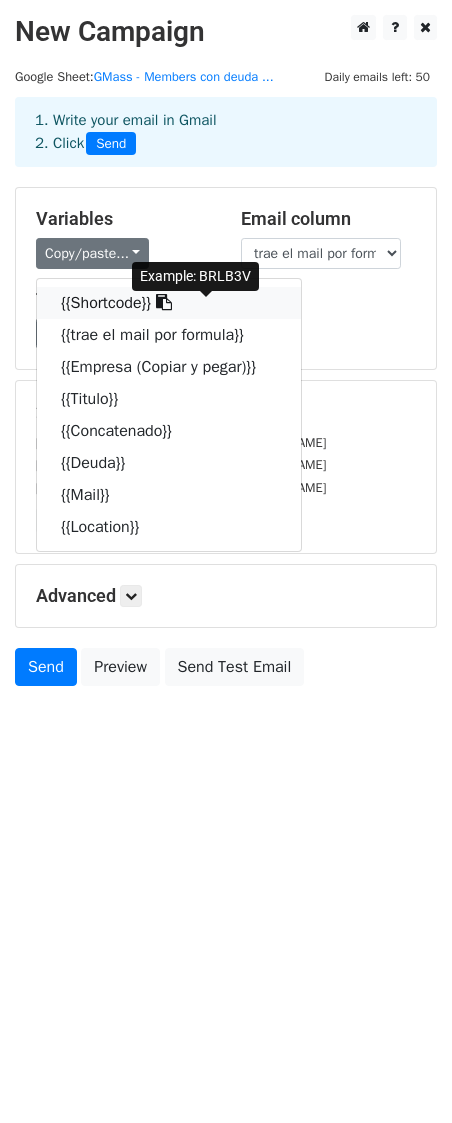 click at bounding box center (164, 302) 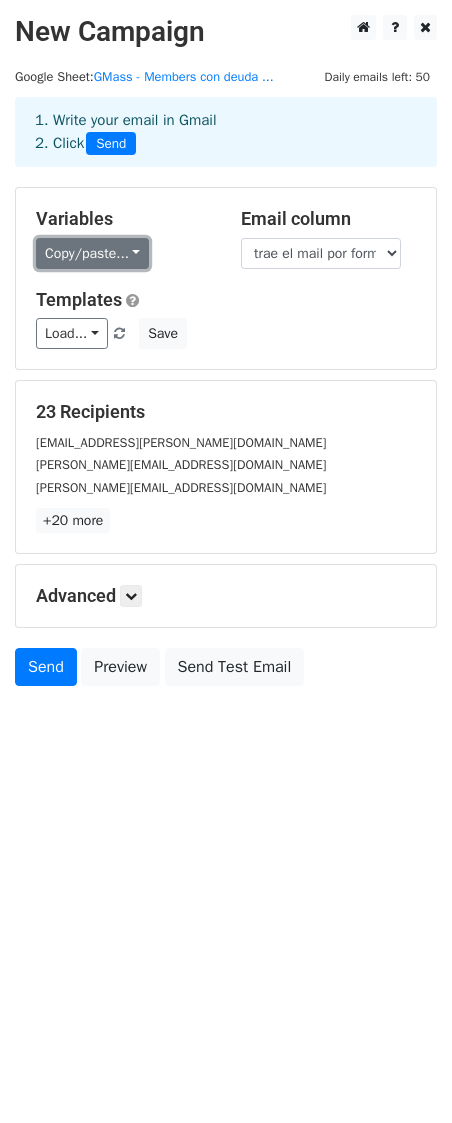 click on "Copy/paste..." at bounding box center [92, 253] 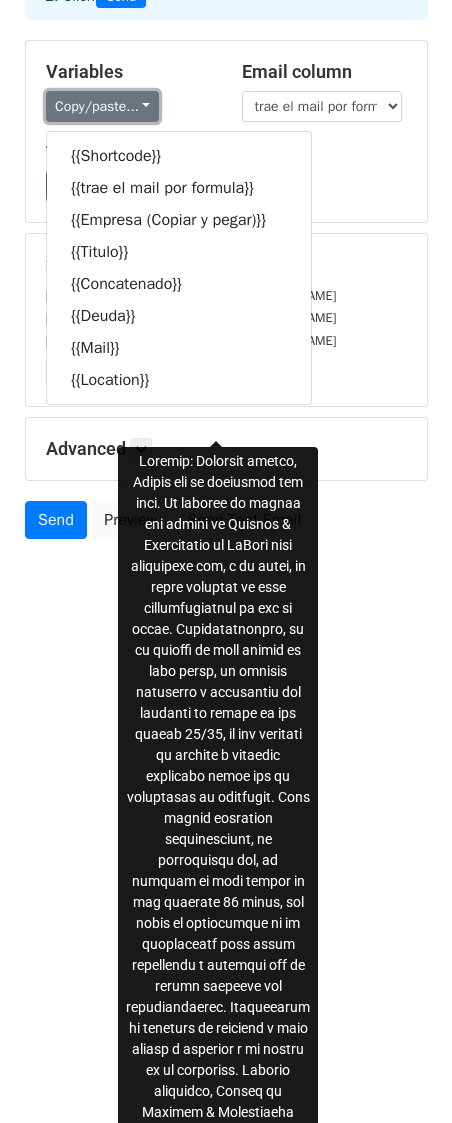 scroll, scrollTop: 0, scrollLeft: 0, axis: both 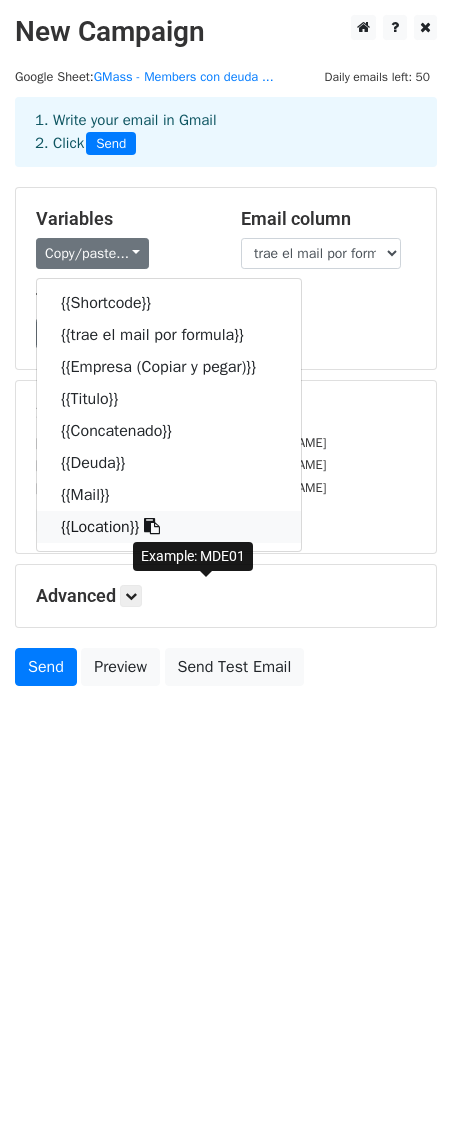click at bounding box center (152, 526) 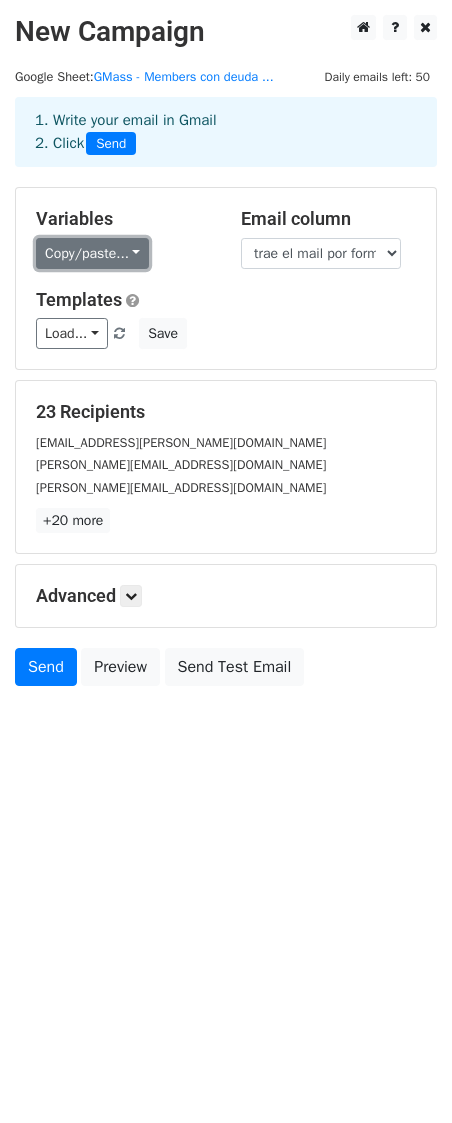 click on "Copy/paste..." at bounding box center [92, 253] 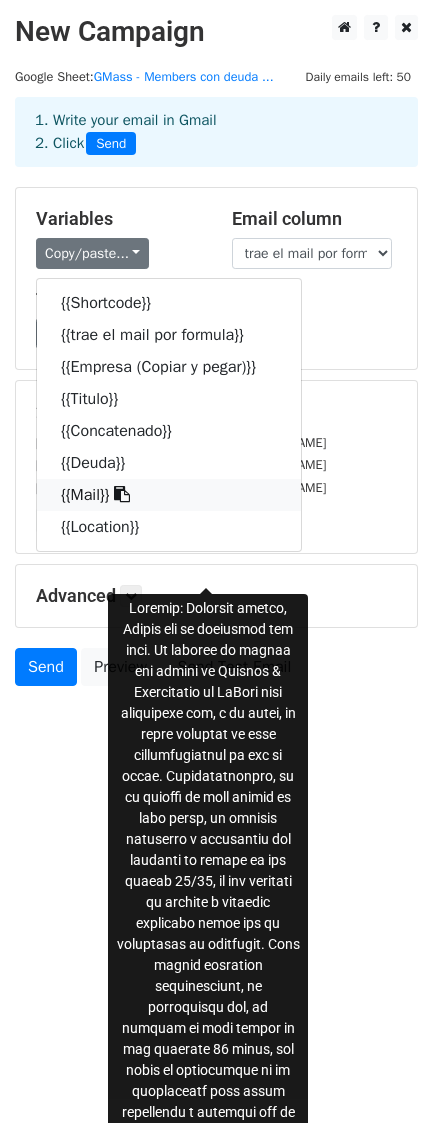 click at bounding box center [122, 494] 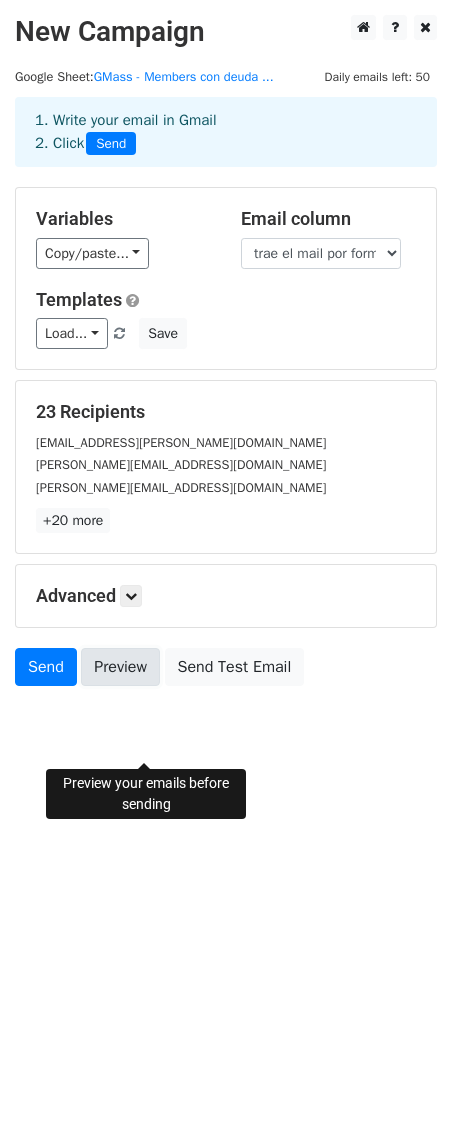 click on "Preview" at bounding box center (120, 667) 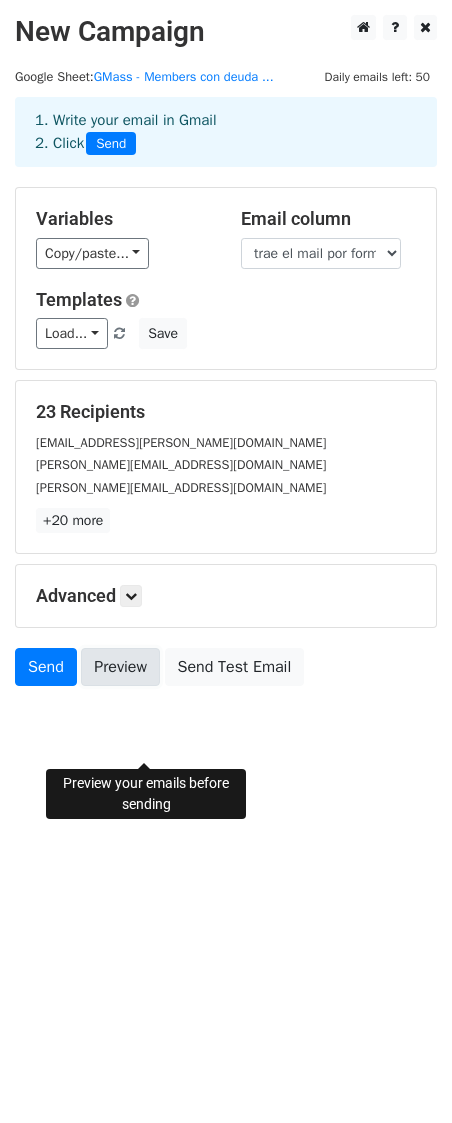 click on "Preview" at bounding box center [120, 667] 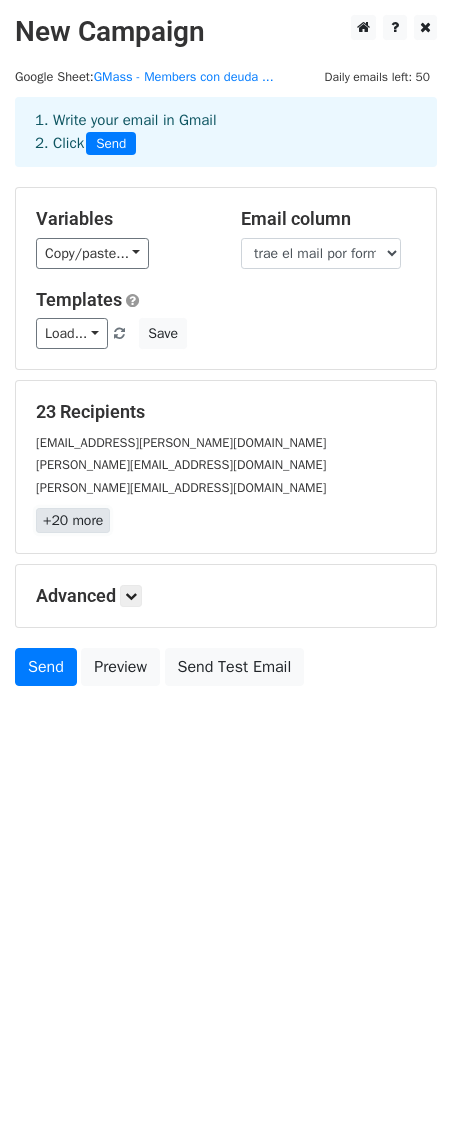 click on "+20 more" at bounding box center (73, 520) 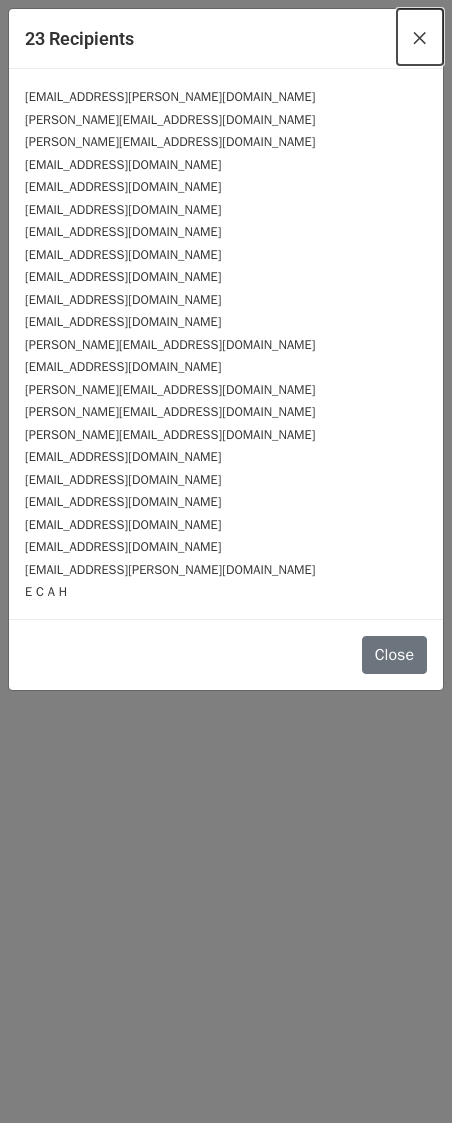 click on "×" at bounding box center (420, 37) 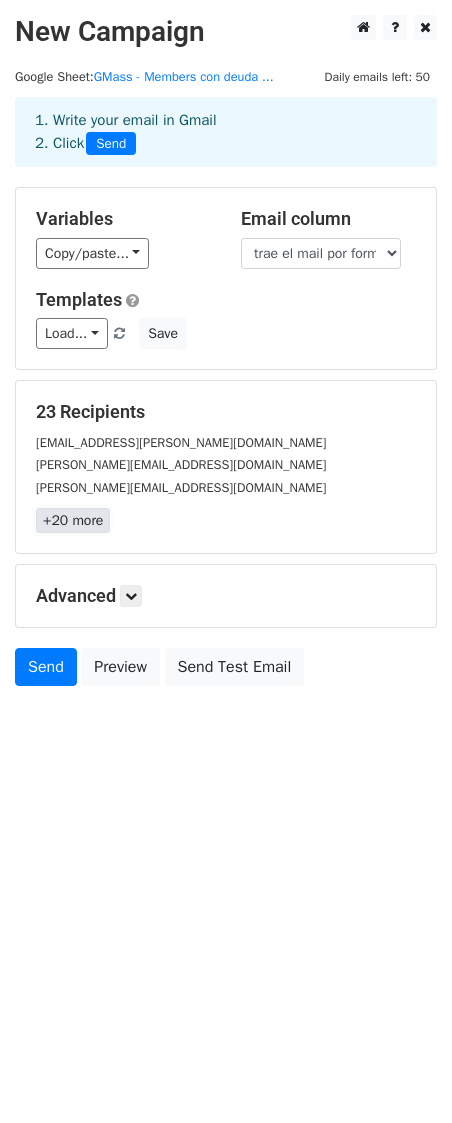 click on "+20 more" at bounding box center (73, 520) 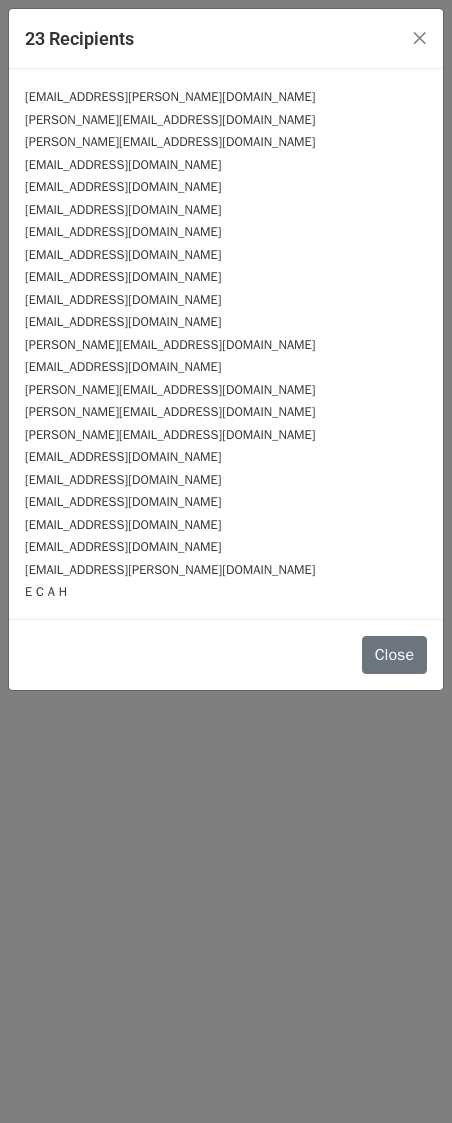 click on "E C A H" at bounding box center [46, 592] 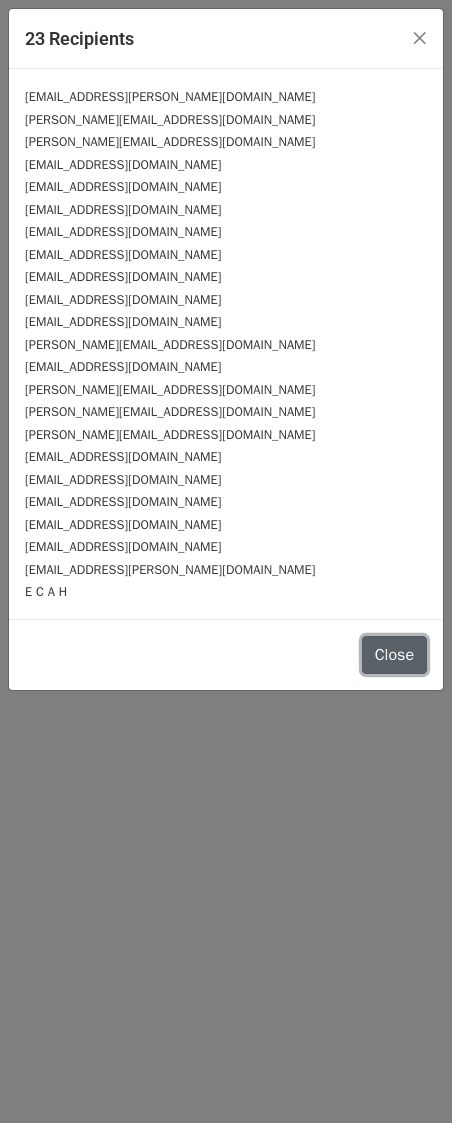 click on "Close" at bounding box center [394, 655] 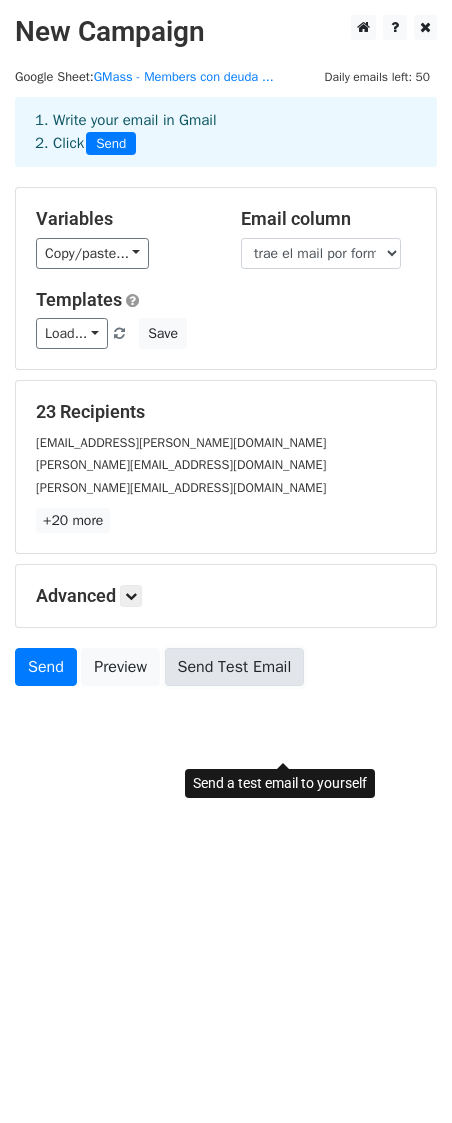 click on "Send Test Email" at bounding box center [235, 667] 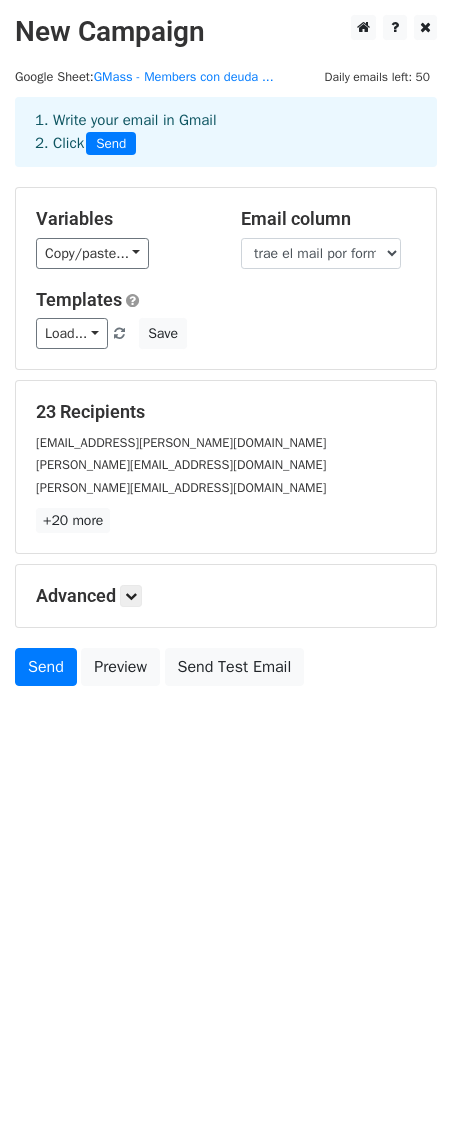 click on "New Campaign
Daily emails left: 50
Google Sheet:
GMass - Members  con deuda ...
1. Write your email in Gmail
2. Click
Send
Variables
Copy/paste...
{{Shortcode}}
{{trae el mail por formula}}
{{Empresa (Copiar y pegar)}}
{{Titulo}}
{{Concatenado}}
{{Deuda}}
{{Mail}}
{{Location}}
Email column
Shortcode
trae el mail por formula
Empresa (Copiar y pegar)
Titulo
Concatenado
Deuda
Mail
Location
Templates
Load...
No templates saved
Save
23 Recipients
diego.castellanos@mammothequip.com.co
carlos.torresacosta@travelport.com
cardona.x@hotmail.com
+20 more
23 Recipients
×
diego.castellanos@mammothequip.com.co
carlos.torresacosta@travelport.com
cardona.x@hotmail.com
kv100100@gmail.com
kerenmonsalve97@gmail.com" at bounding box center [226, 561] 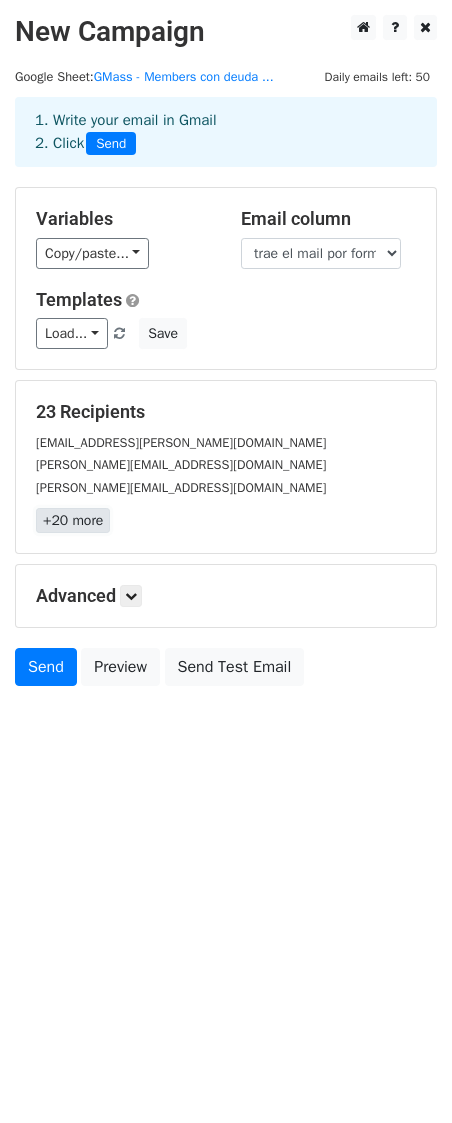 click on "+20 more" at bounding box center (73, 520) 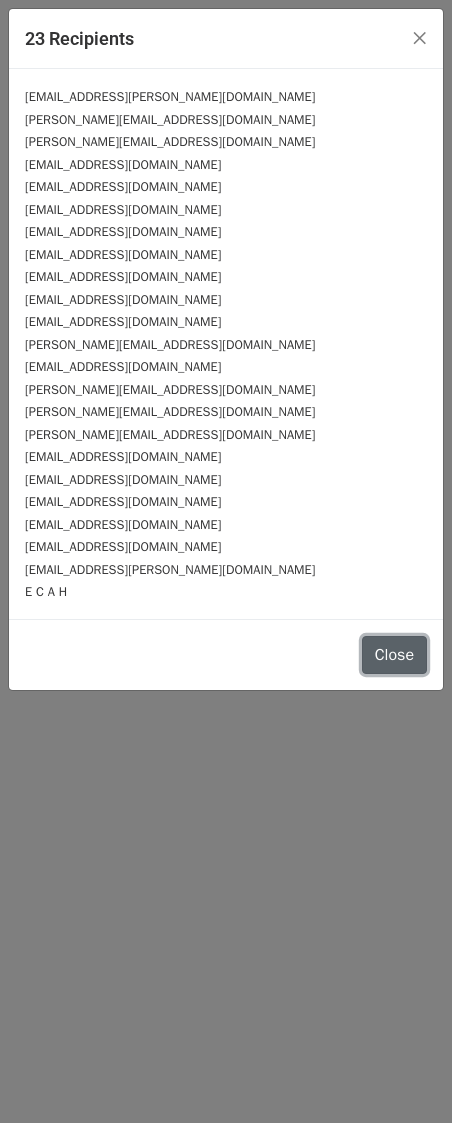click on "Close" at bounding box center [394, 655] 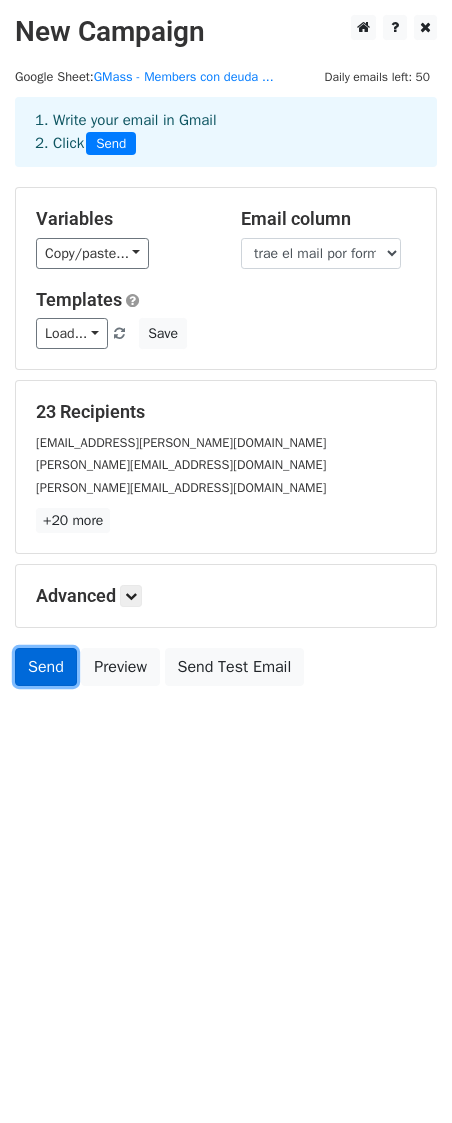 click on "Send" at bounding box center (46, 667) 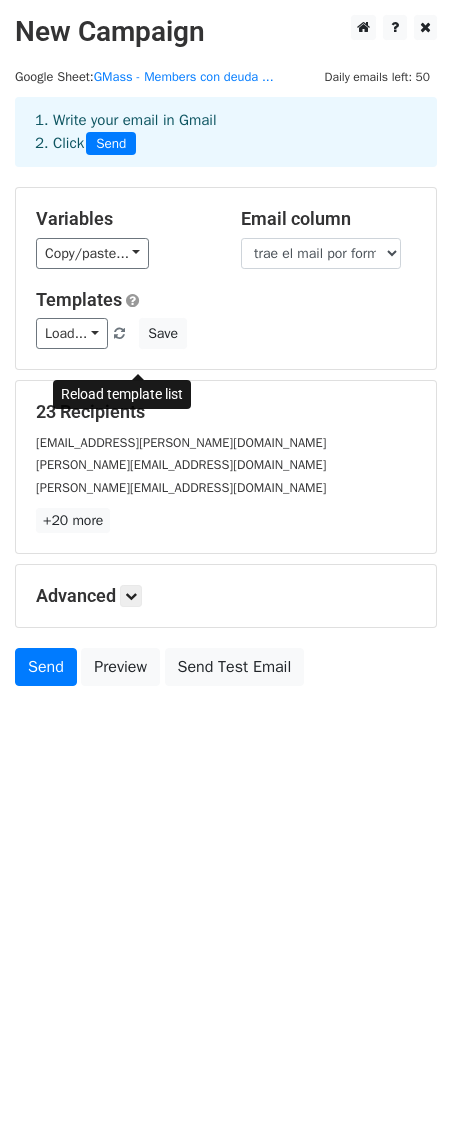 click at bounding box center [120, 334] 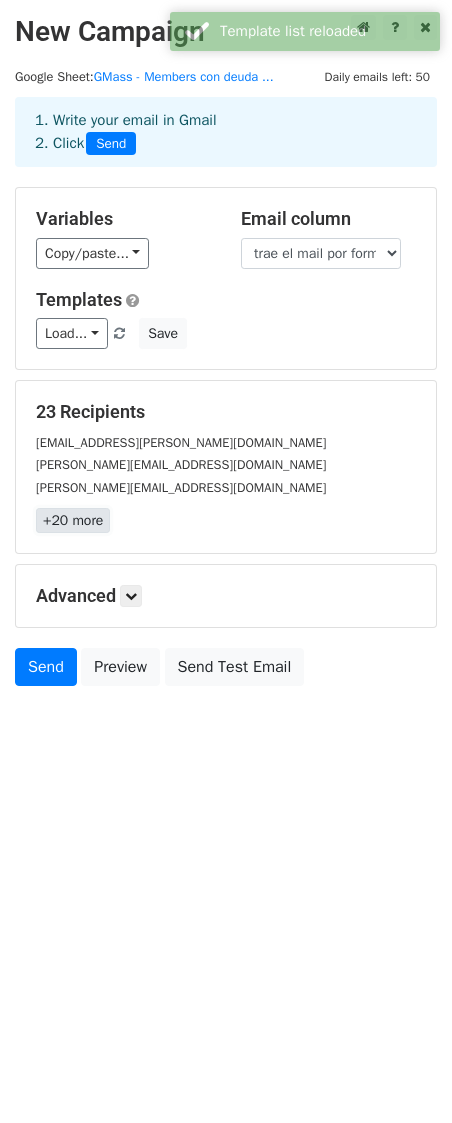 click on "+20 more" at bounding box center (73, 520) 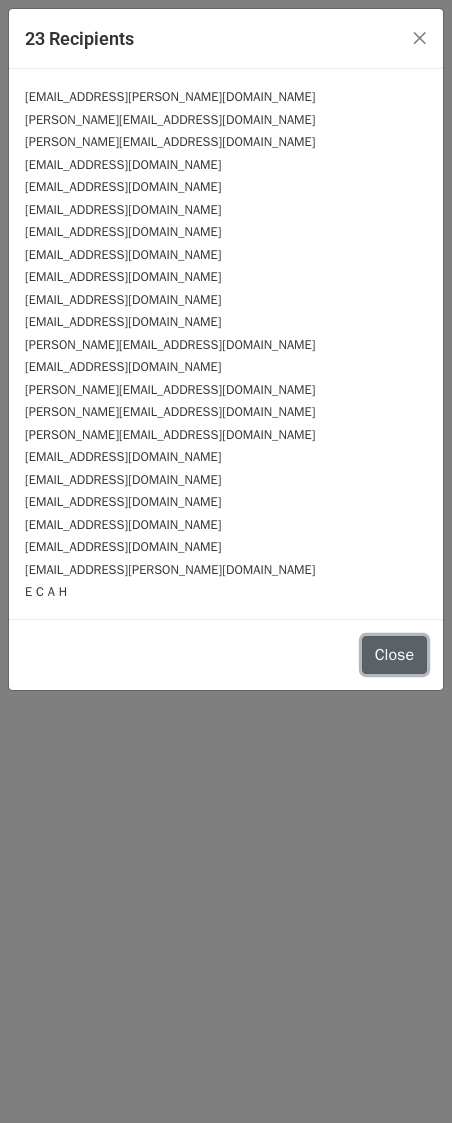 click on "Close" at bounding box center (394, 655) 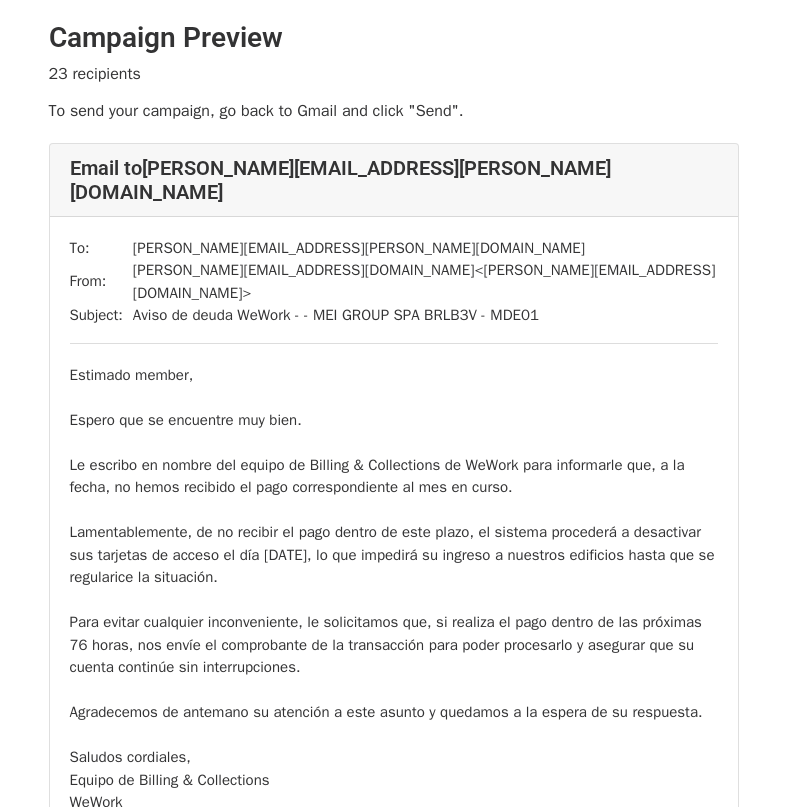 scroll, scrollTop: 0, scrollLeft: 0, axis: both 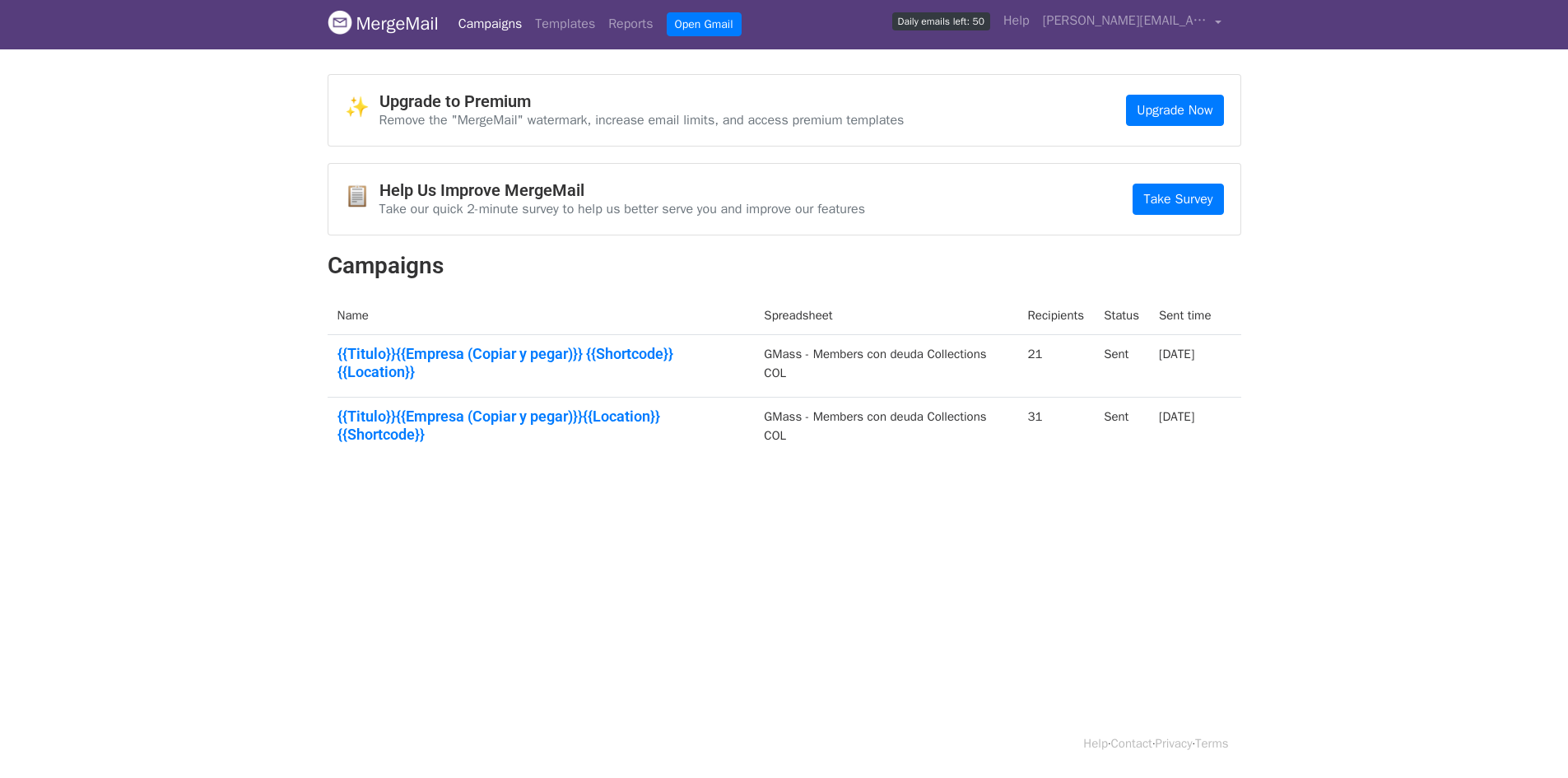click on "Campaigns" at bounding box center (491, 24) 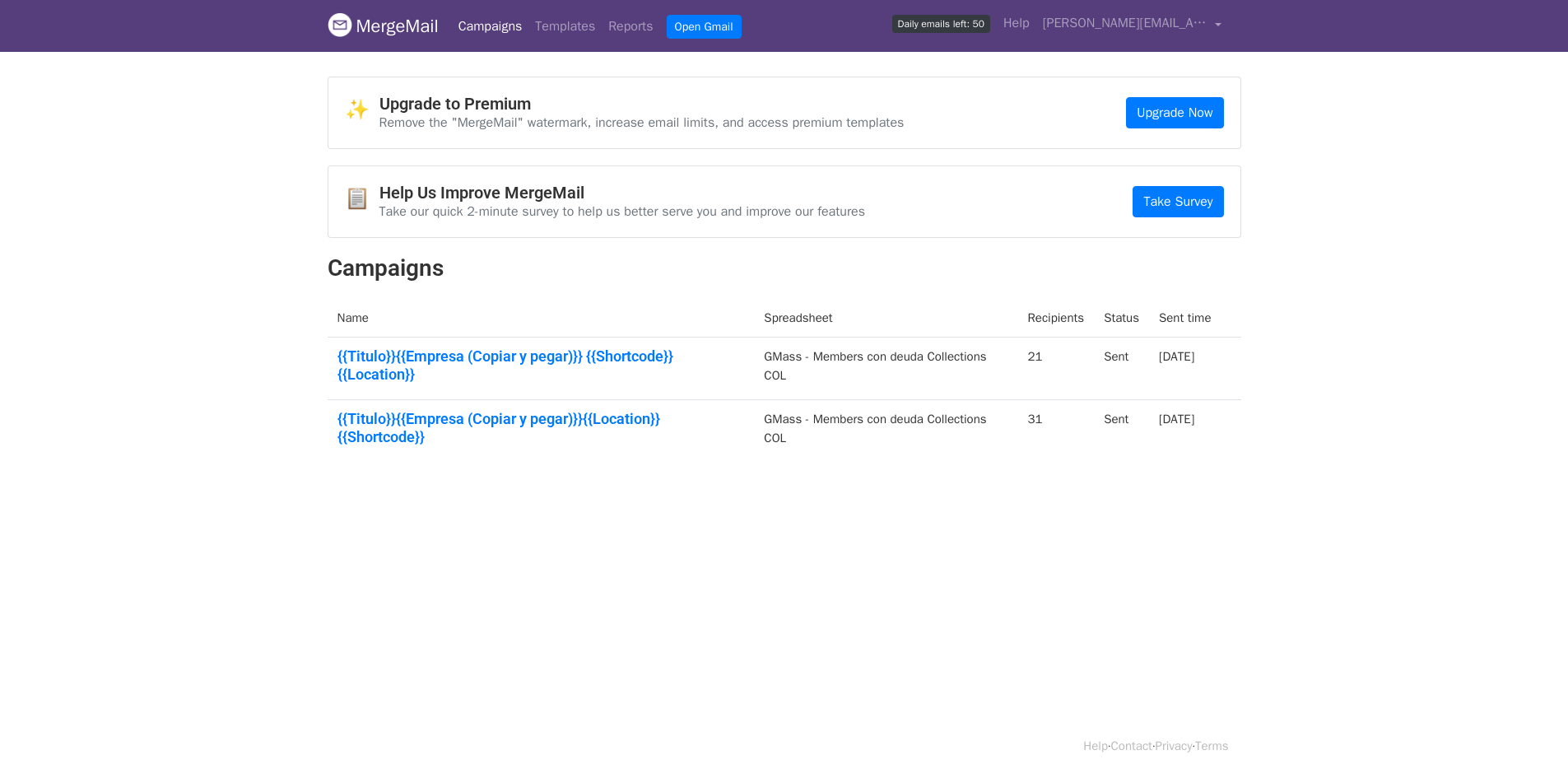 scroll, scrollTop: 0, scrollLeft: 0, axis: both 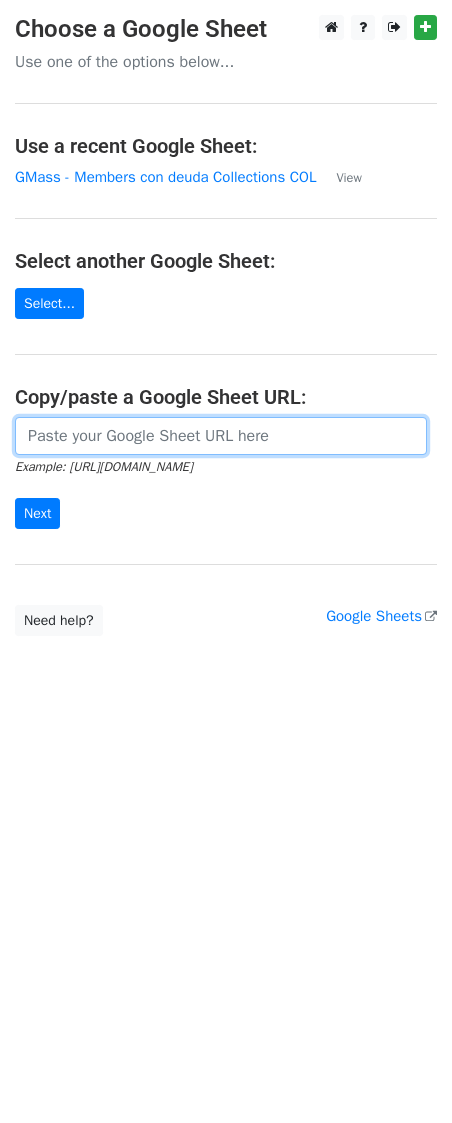 click at bounding box center [221, 436] 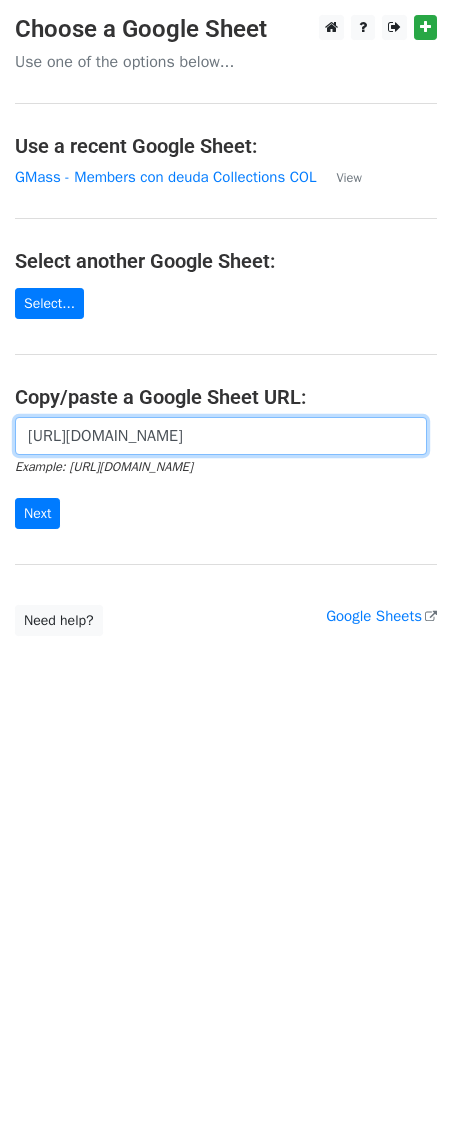 scroll, scrollTop: 0, scrollLeft: 810, axis: horizontal 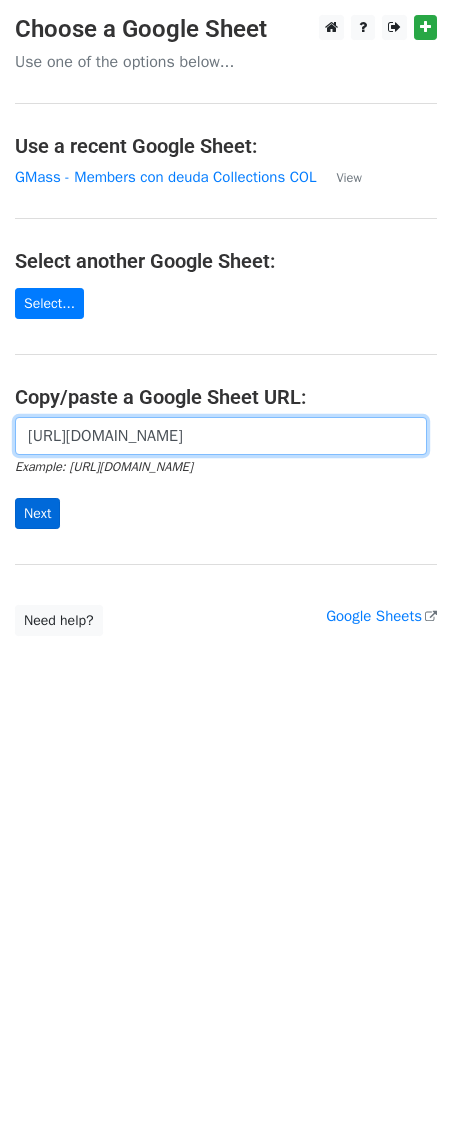 type on "https://docs.google.com/spreadsheets/d/1X5Dq2ciz-1BtQBtq9-lwjXU7TrJpwPNODxWeBc80f_c/edit?gid=1695995946#gid=1695995946" 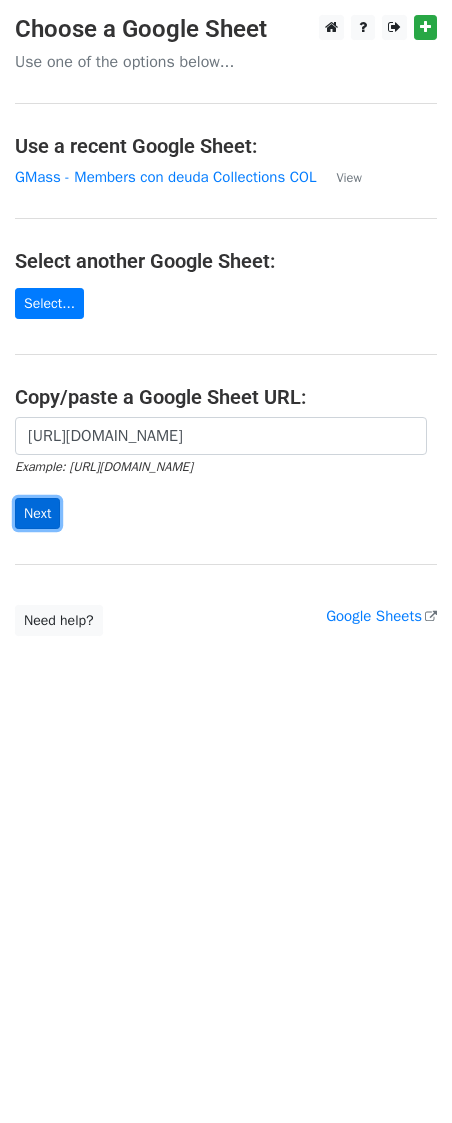 click on "Next" at bounding box center (37, 513) 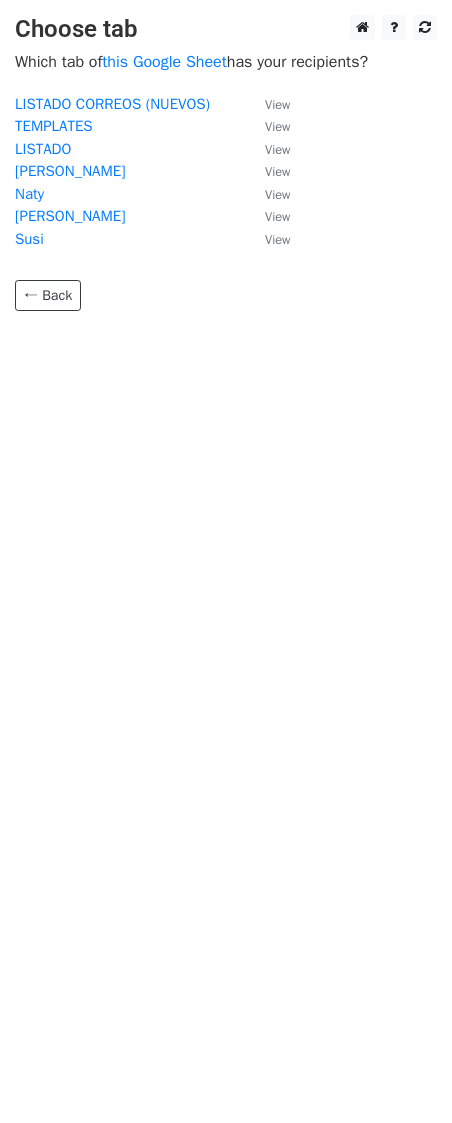 scroll, scrollTop: 0, scrollLeft: 0, axis: both 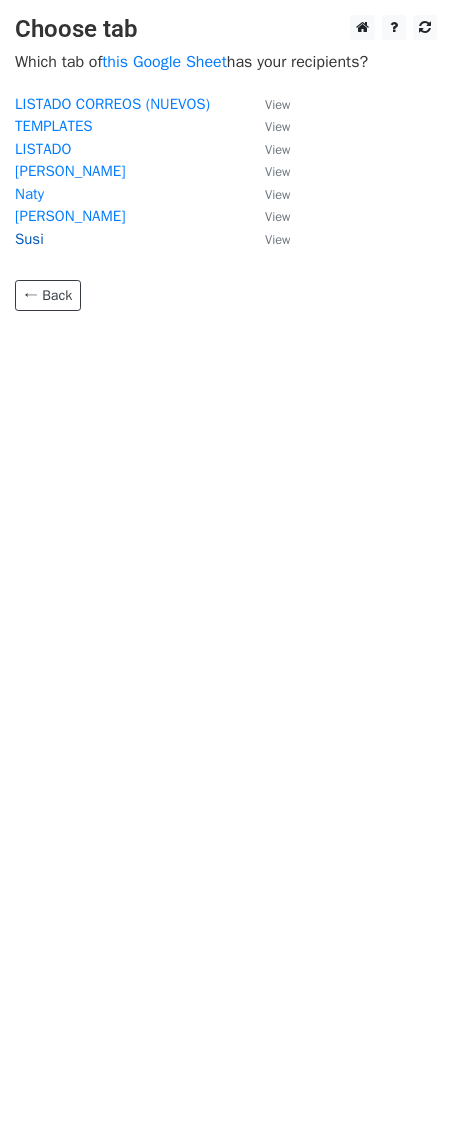 click on "Susi" at bounding box center [29, 239] 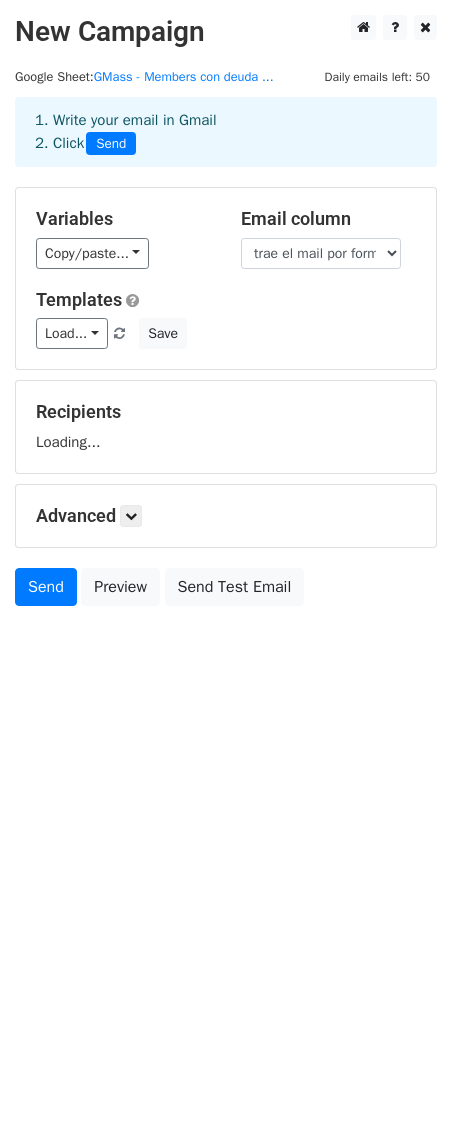 scroll, scrollTop: 0, scrollLeft: 0, axis: both 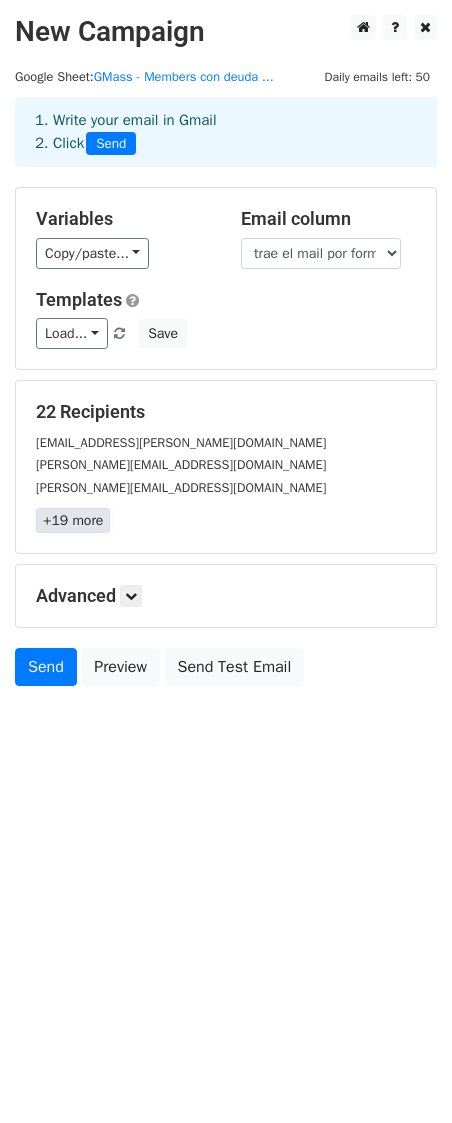 click on "+19 more" at bounding box center (73, 520) 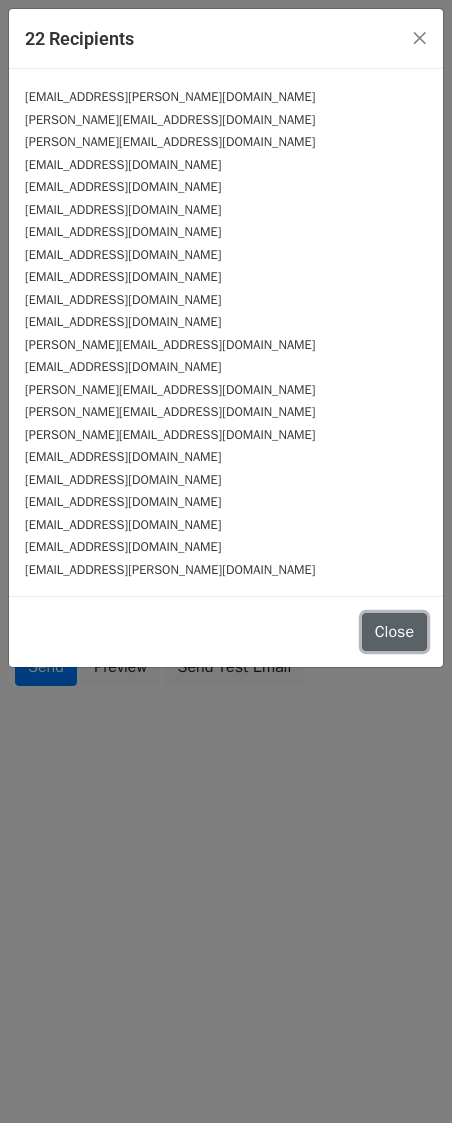 click on "Close" at bounding box center (394, 632) 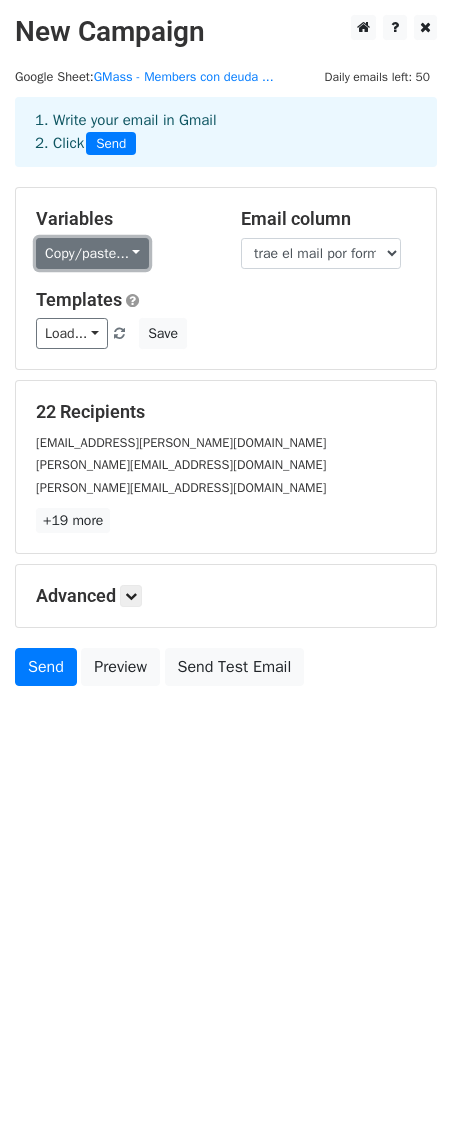 click on "Copy/paste..." at bounding box center [92, 253] 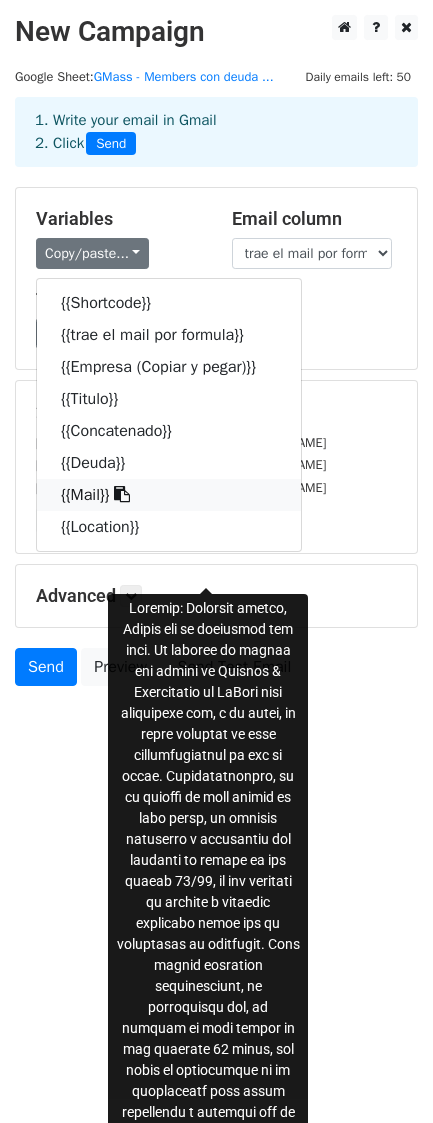 click at bounding box center (122, 494) 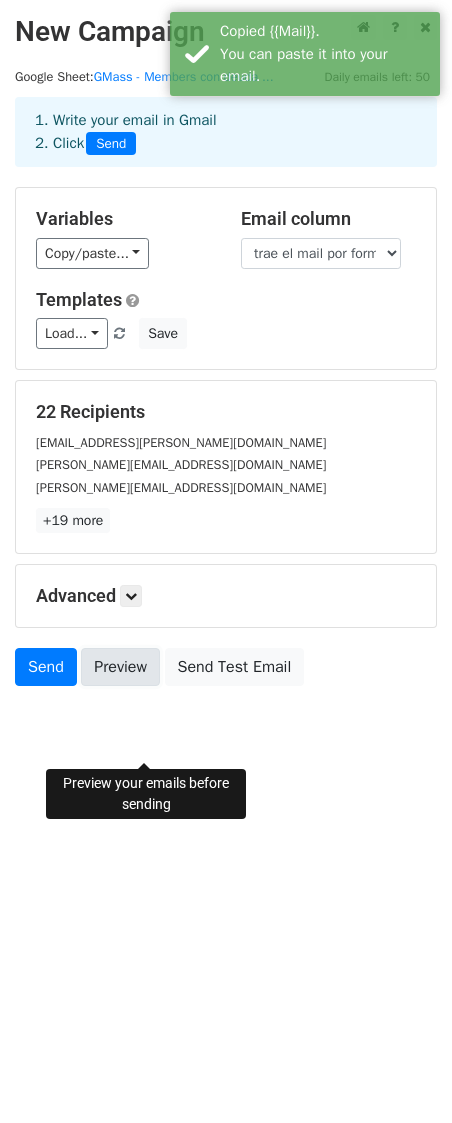 click on "Preview" at bounding box center (120, 667) 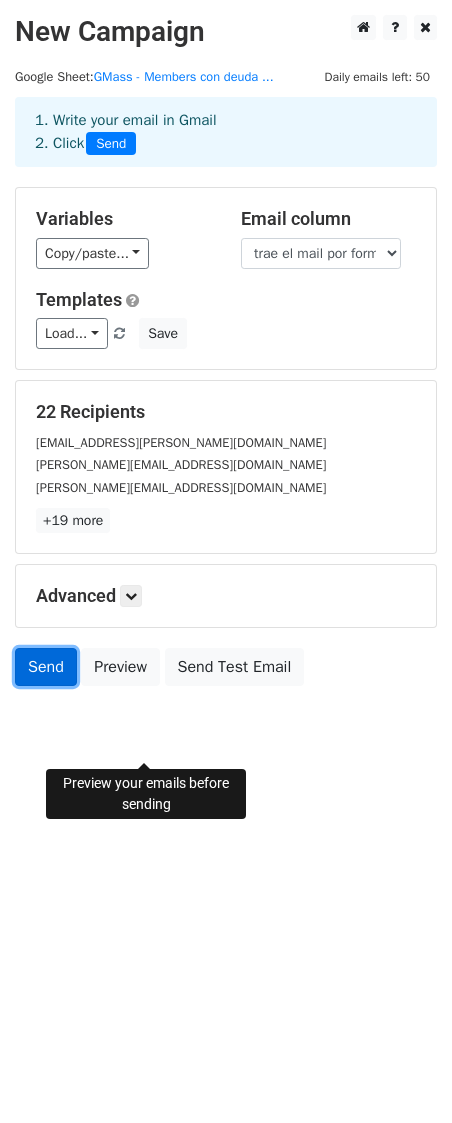 click on "Send" at bounding box center [46, 667] 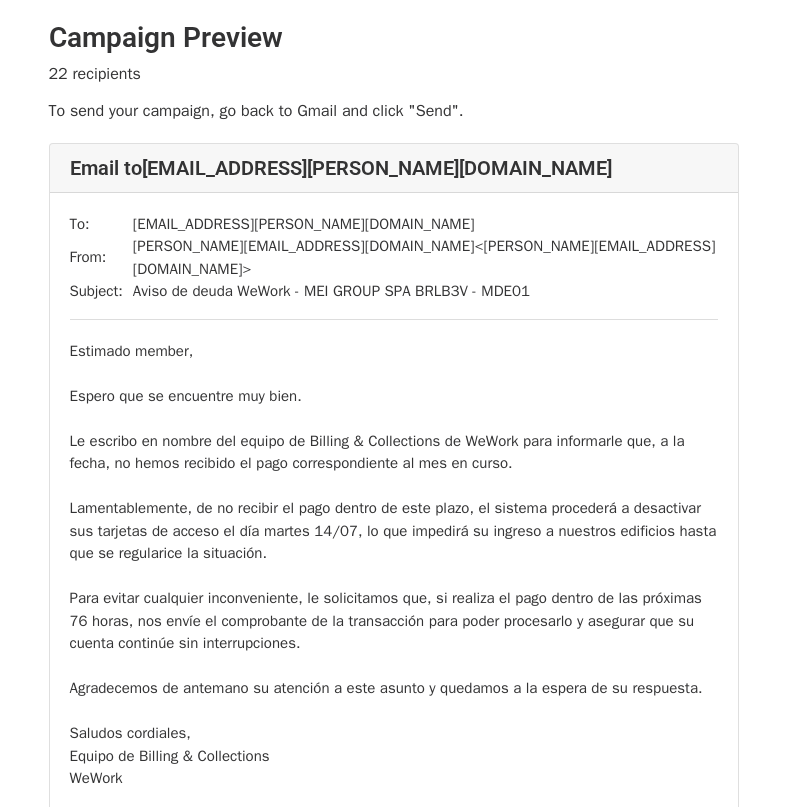 scroll, scrollTop: 0, scrollLeft: 0, axis: both 